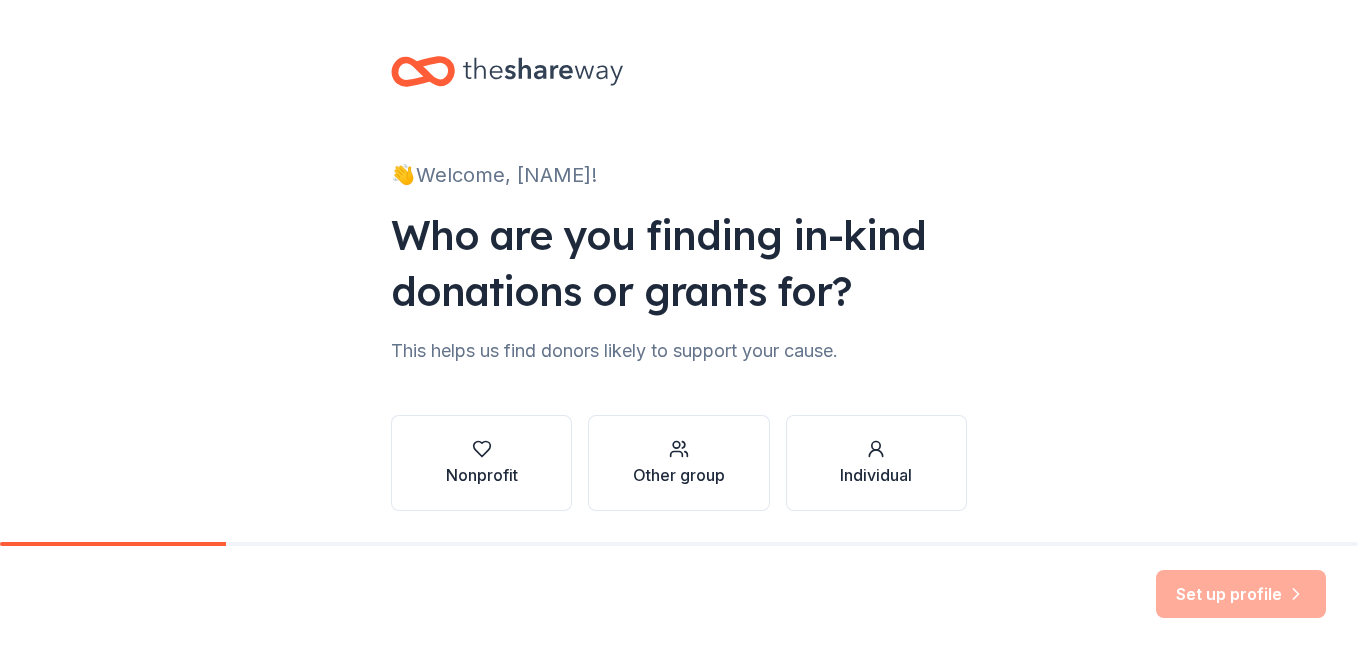 scroll, scrollTop: 0, scrollLeft: 0, axis: both 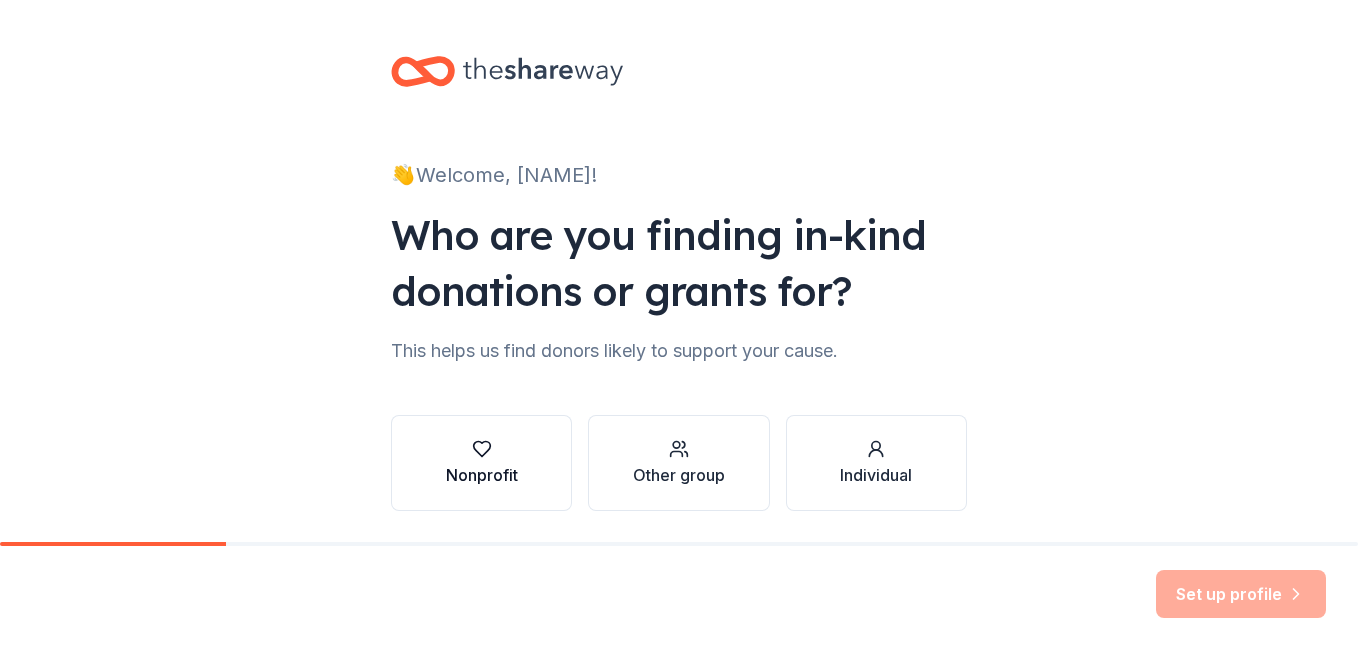 click on "Nonprofit" at bounding box center (482, 475) 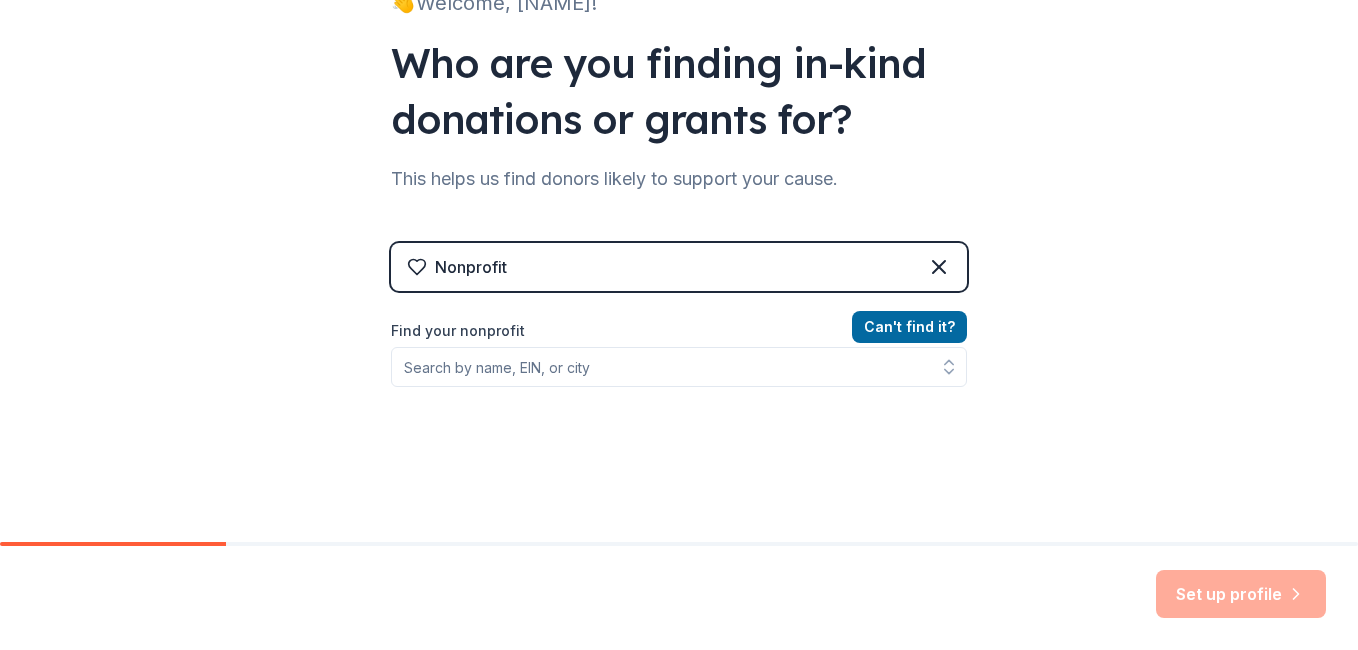 scroll, scrollTop: 200, scrollLeft: 0, axis: vertical 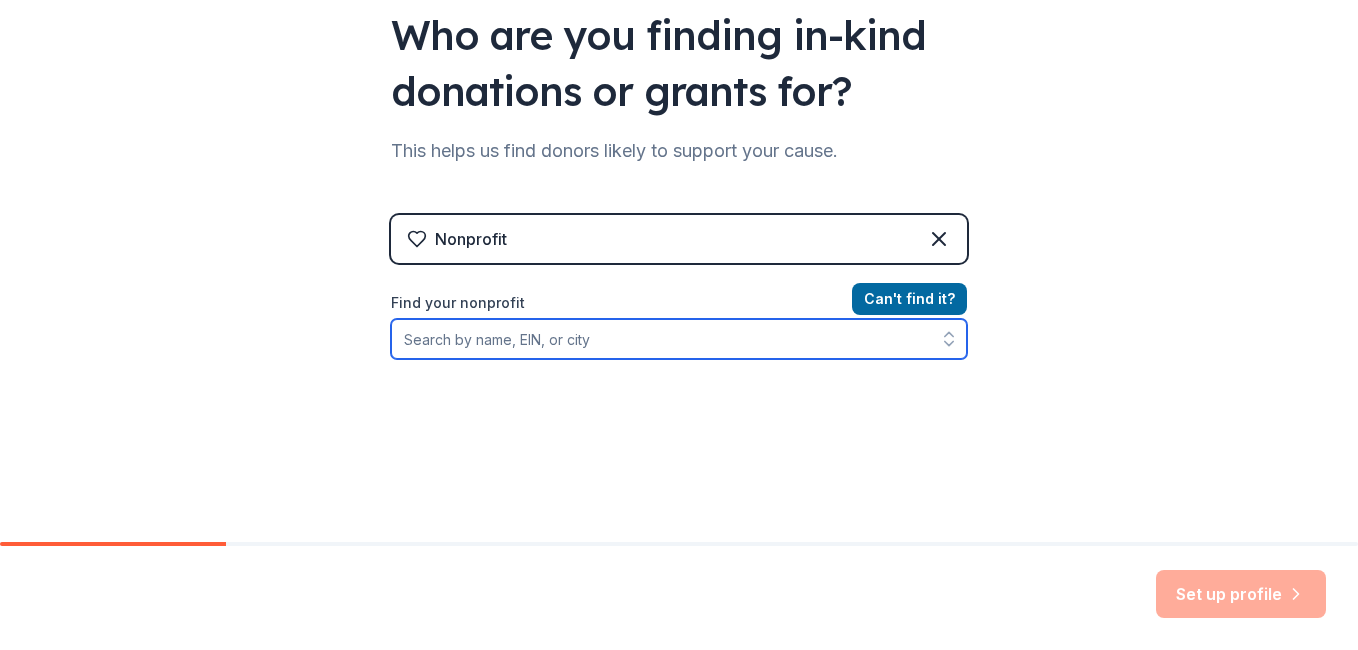 click on "Find your nonprofit" at bounding box center [679, 339] 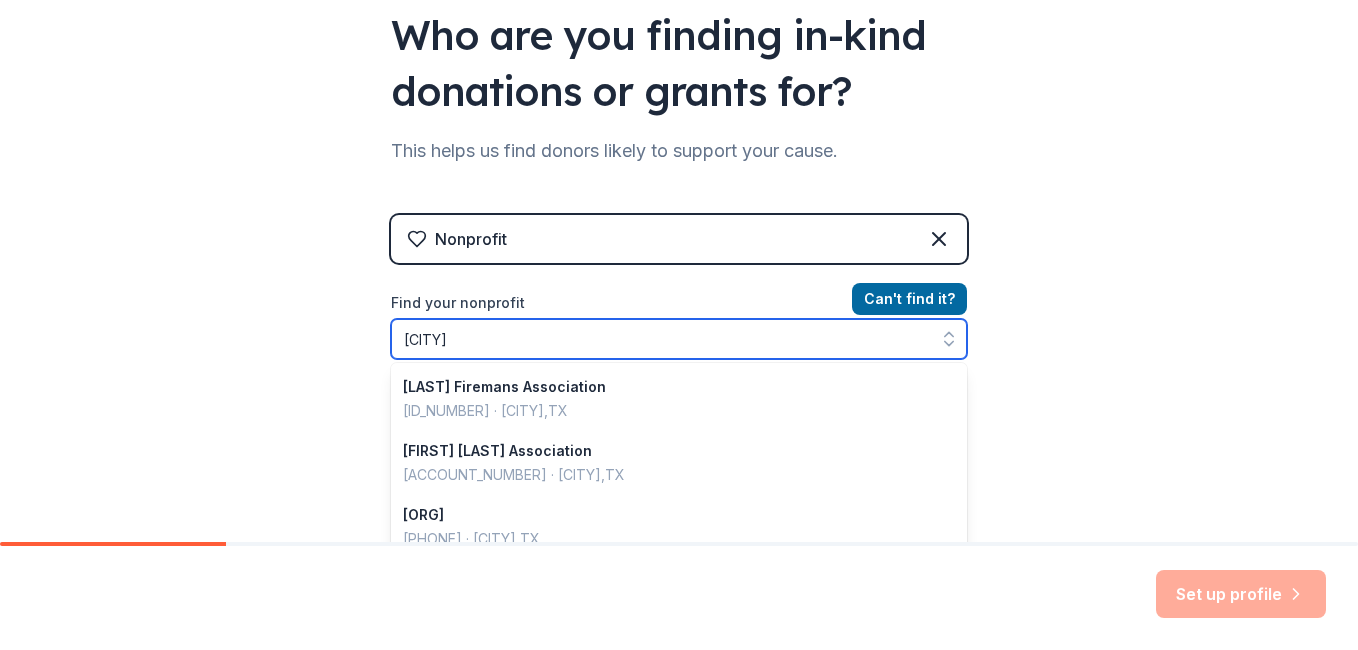 type on "[CITY]" 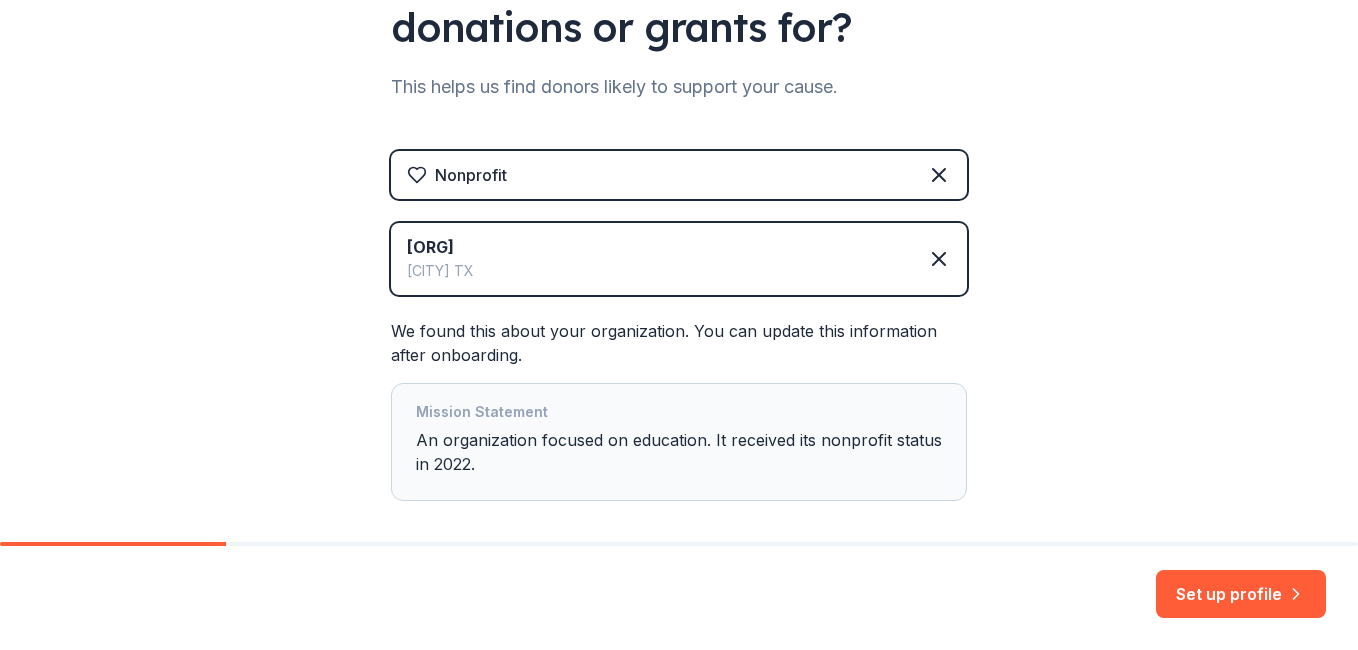 scroll, scrollTop: 359, scrollLeft: 0, axis: vertical 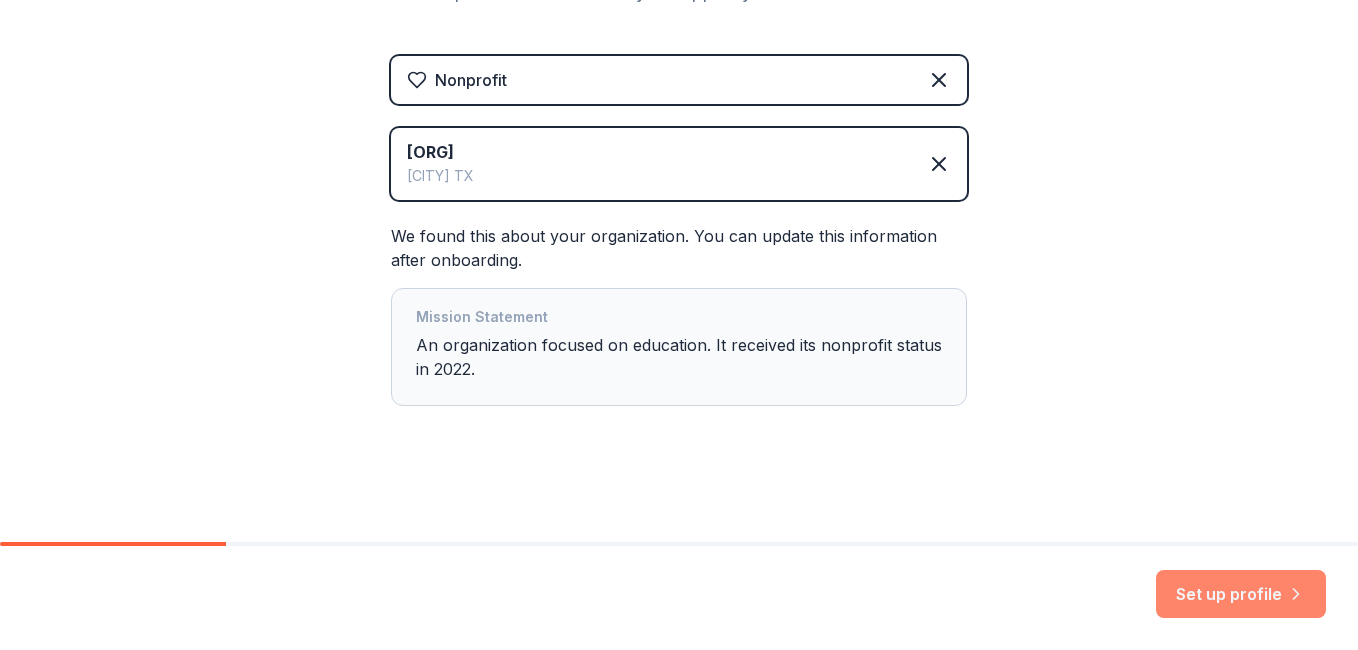 click on "Set up profile" at bounding box center (1241, 594) 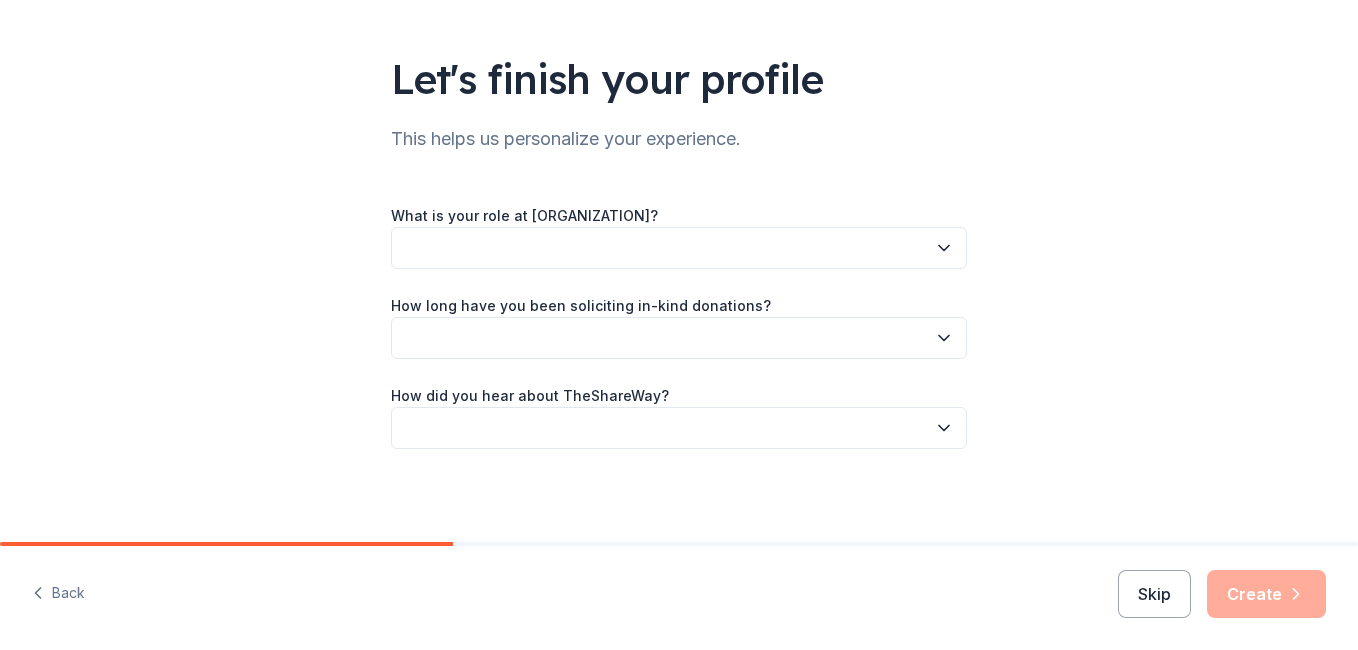 scroll, scrollTop: 111, scrollLeft: 0, axis: vertical 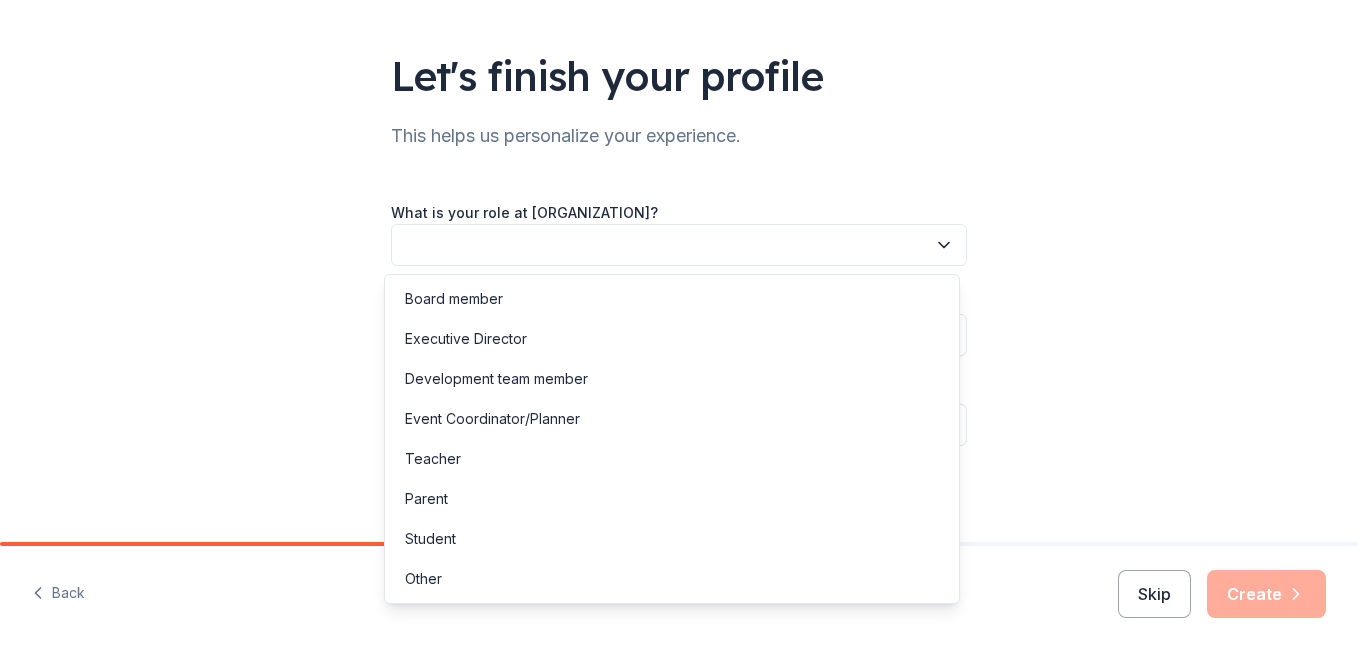 click at bounding box center (679, 245) 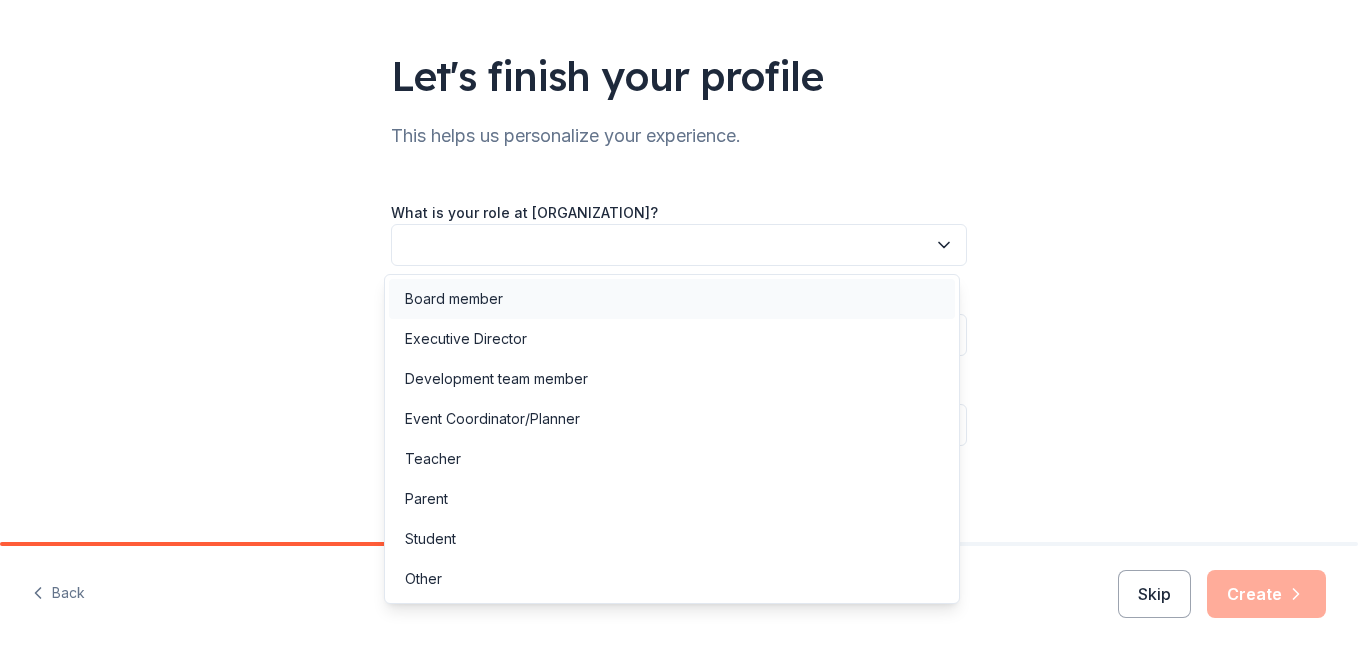 click on "Board member" at bounding box center (454, 299) 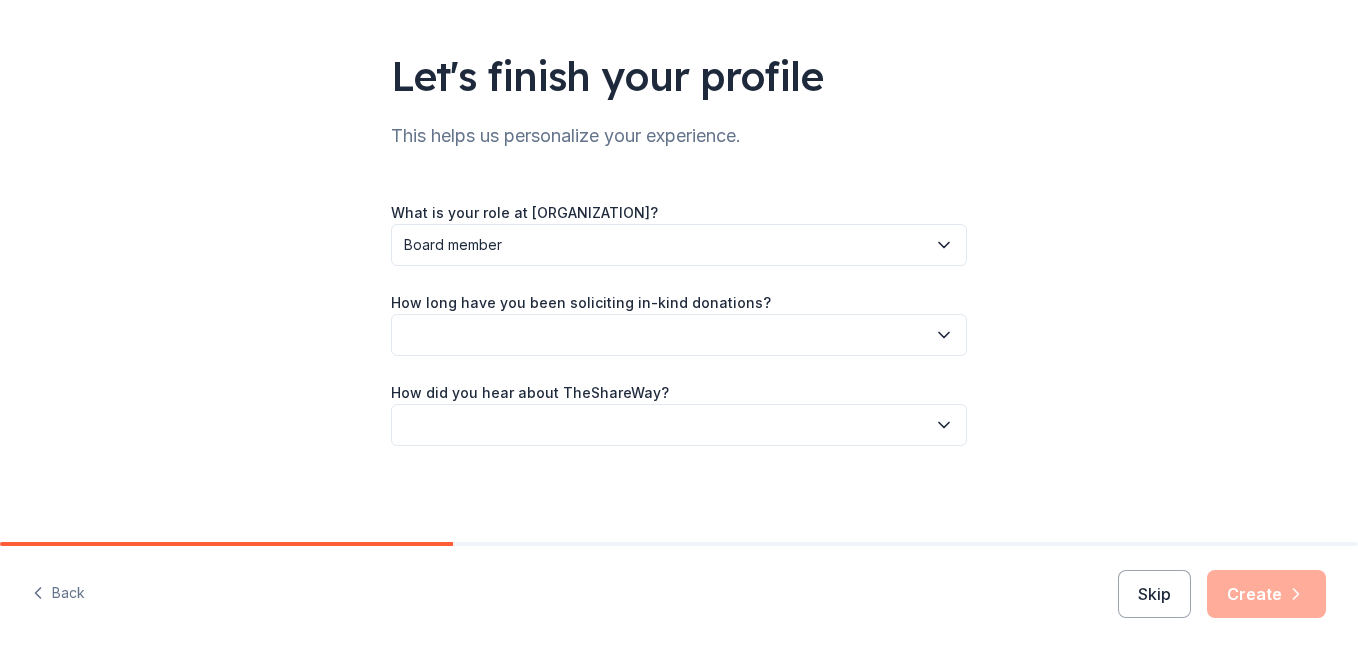 click at bounding box center [679, 335] 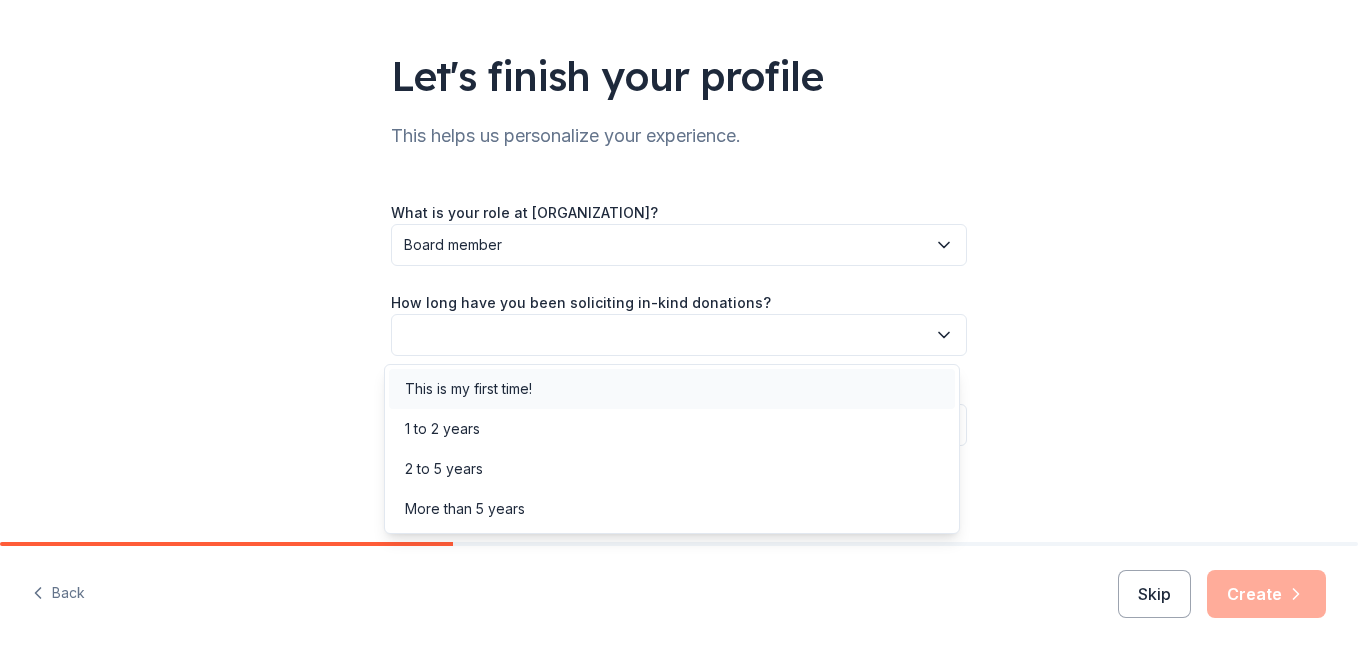 click on "This is my first time!" at bounding box center [468, 389] 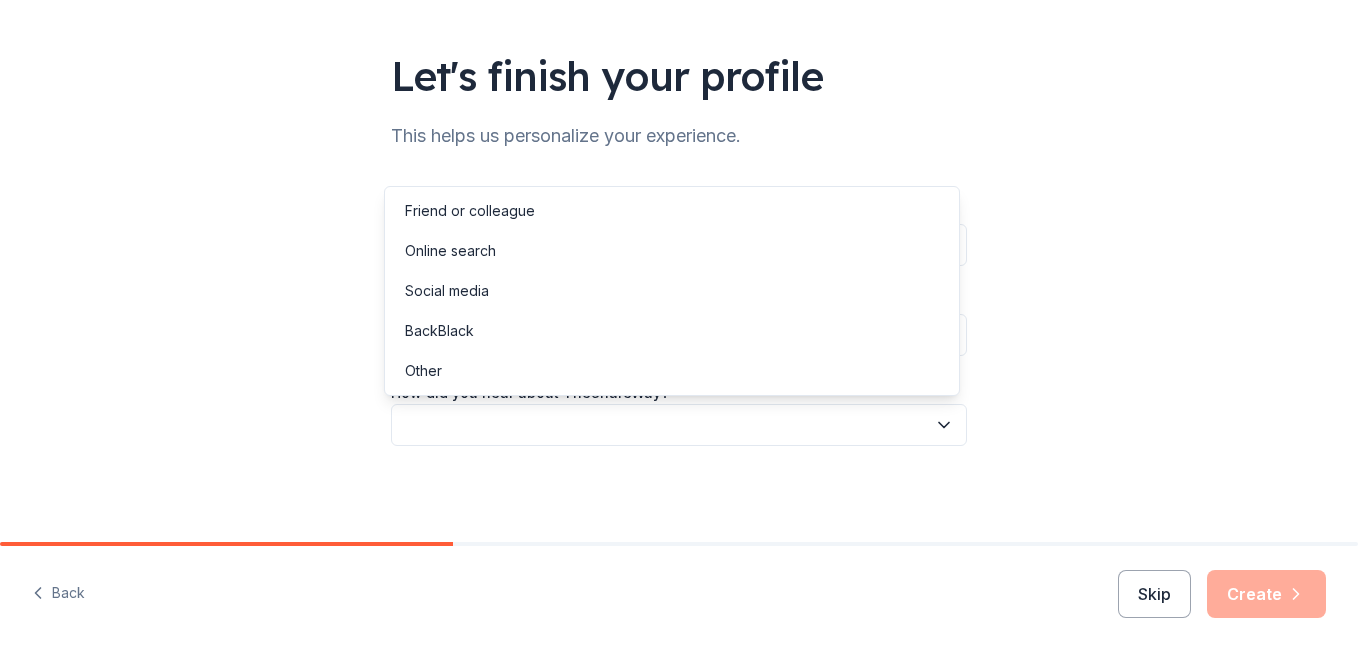 click at bounding box center [679, 425] 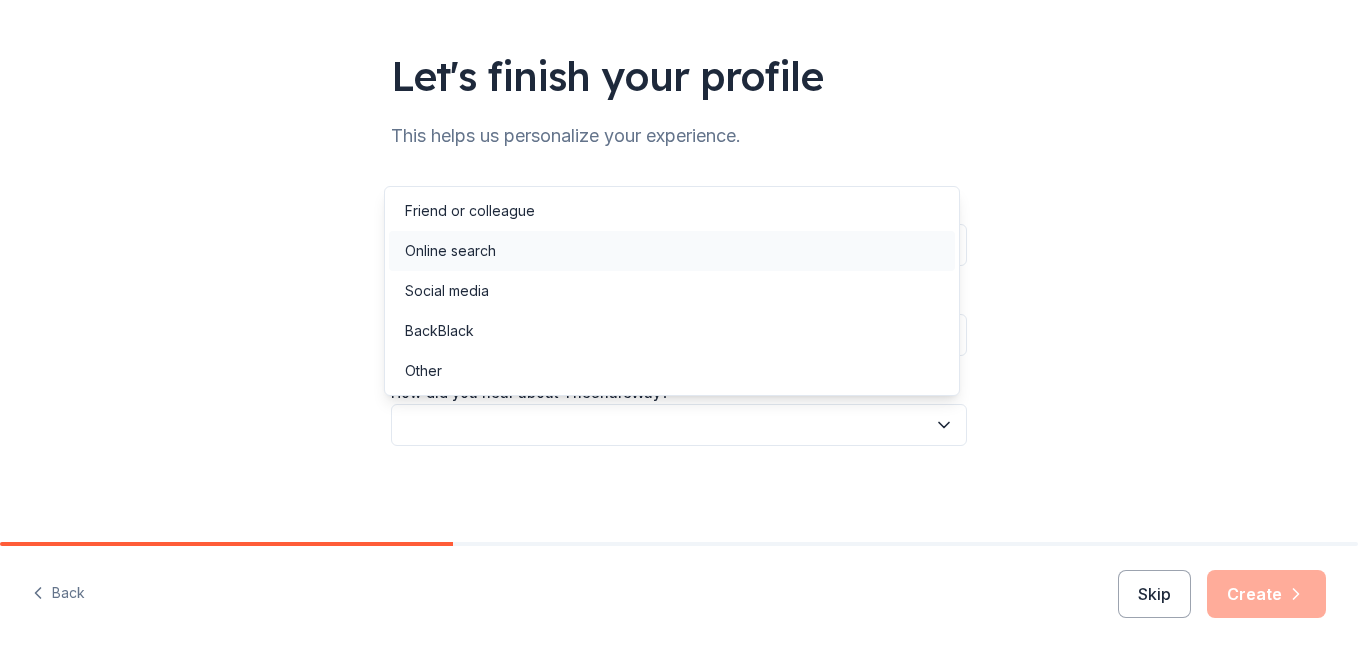 click on "Online search" at bounding box center [450, 251] 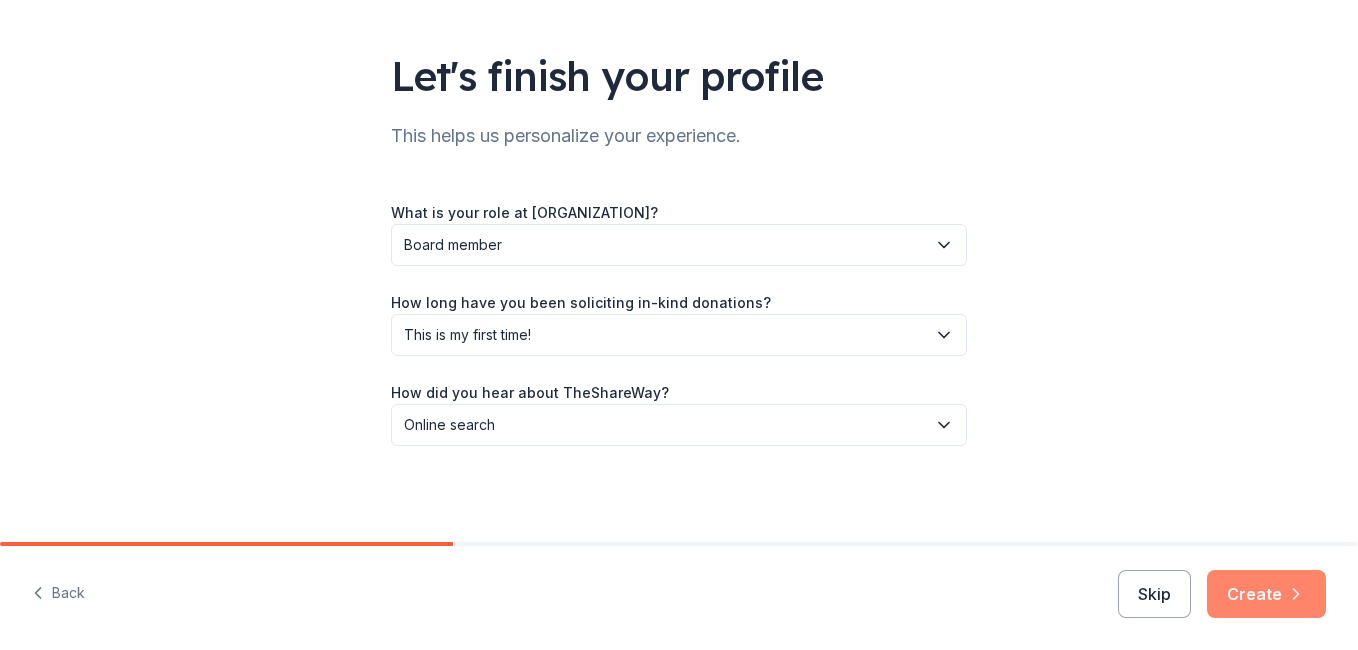 click on "Create" at bounding box center (1266, 594) 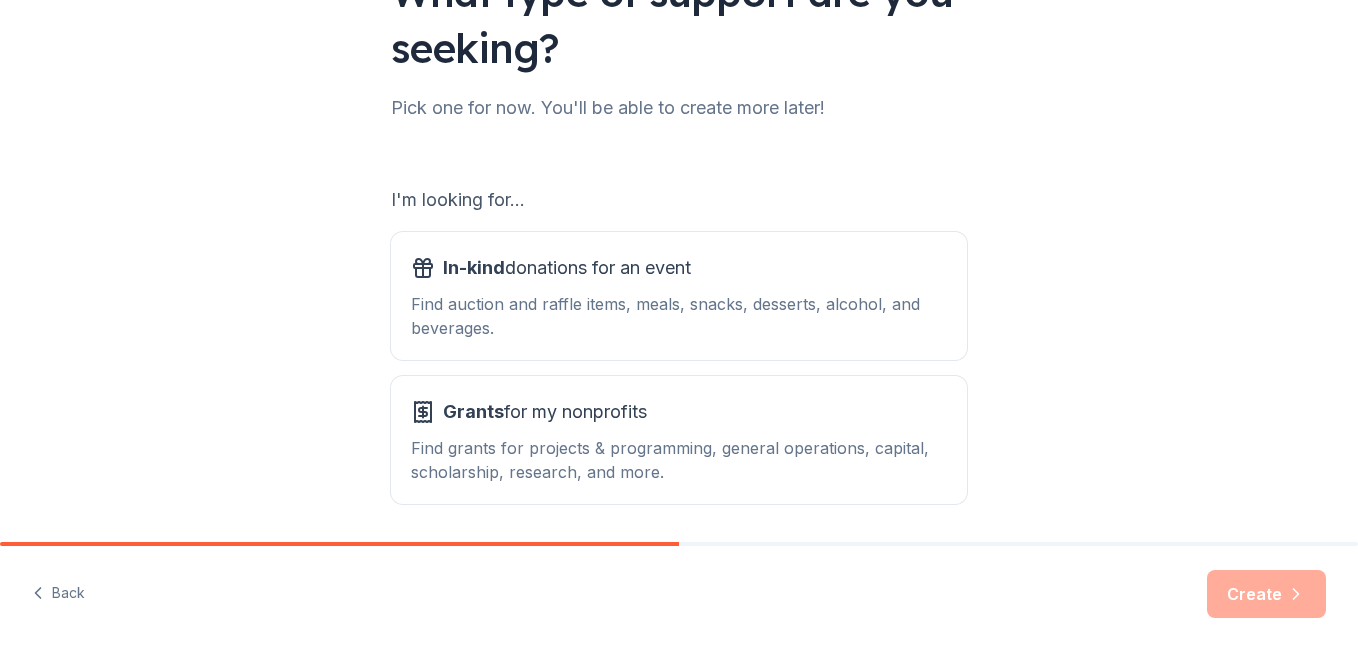 scroll, scrollTop: 265, scrollLeft: 0, axis: vertical 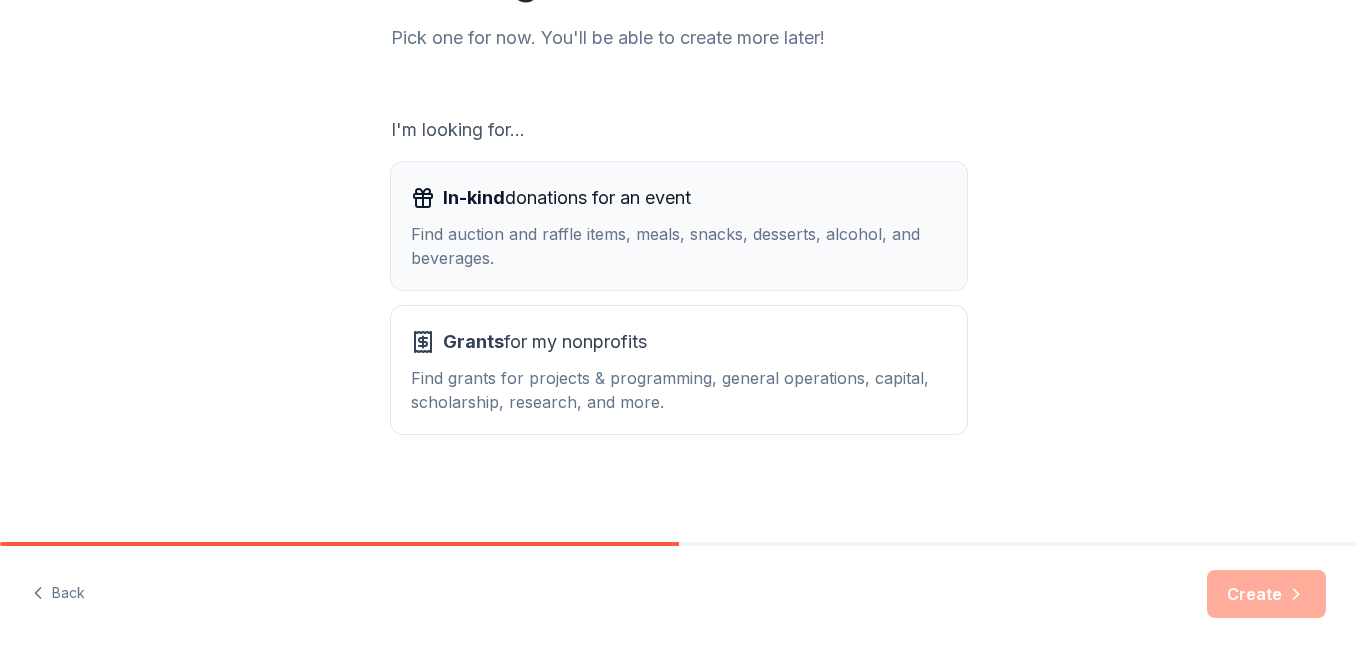 click on "Find auction and raffle items, meals, snacks, desserts, alcohol, and beverages." at bounding box center (679, 246) 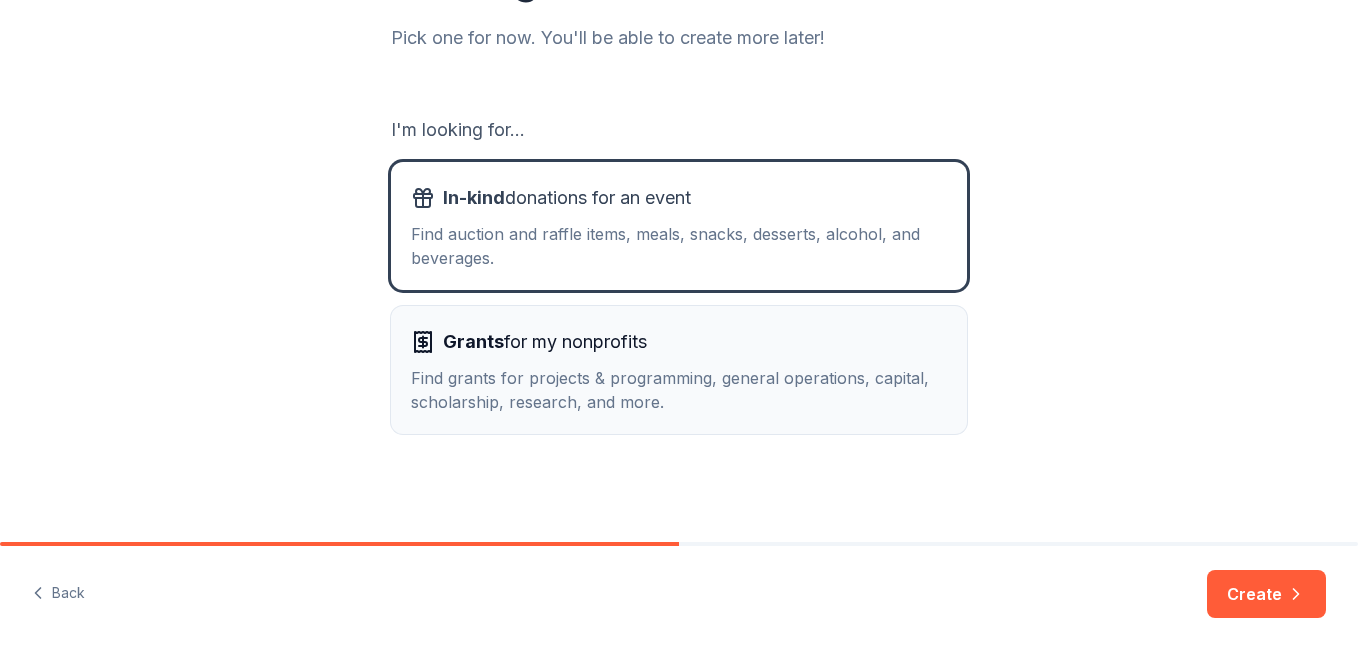 click on "Grants  for my nonprofits" at bounding box center (679, 342) 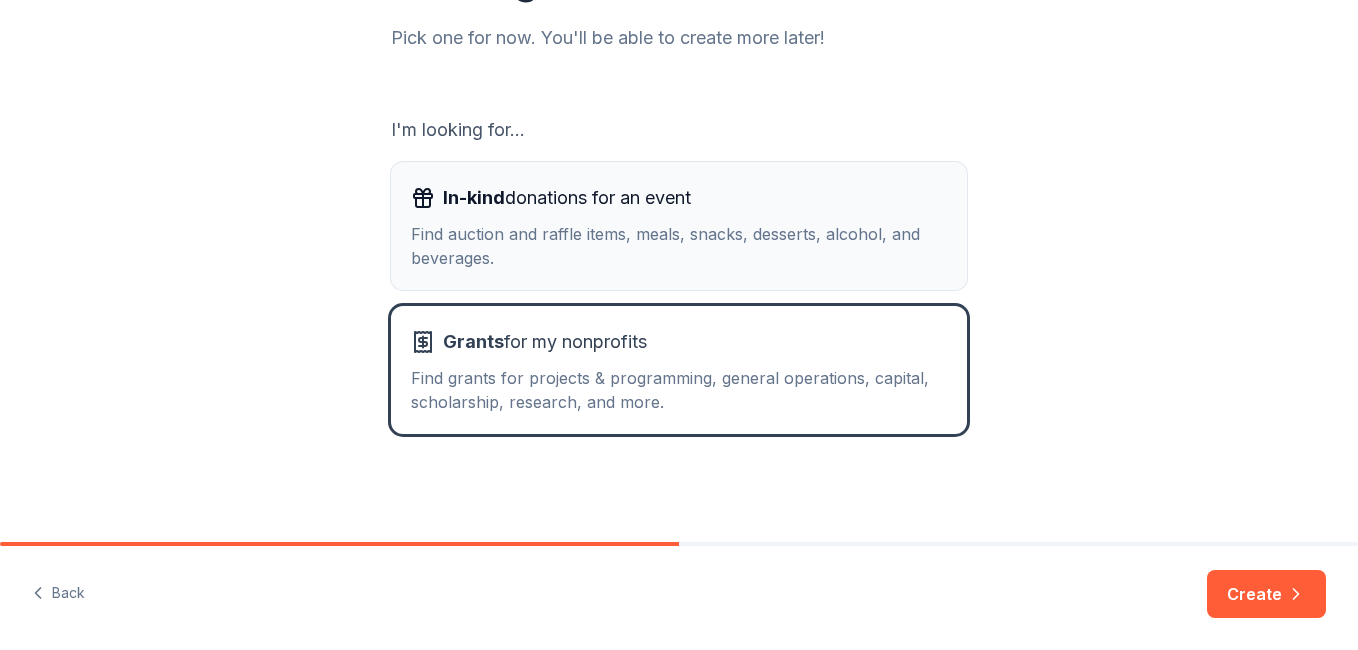 click on "Find auction and raffle items, meals, snacks, desserts, alcohol, and beverages." at bounding box center [679, 246] 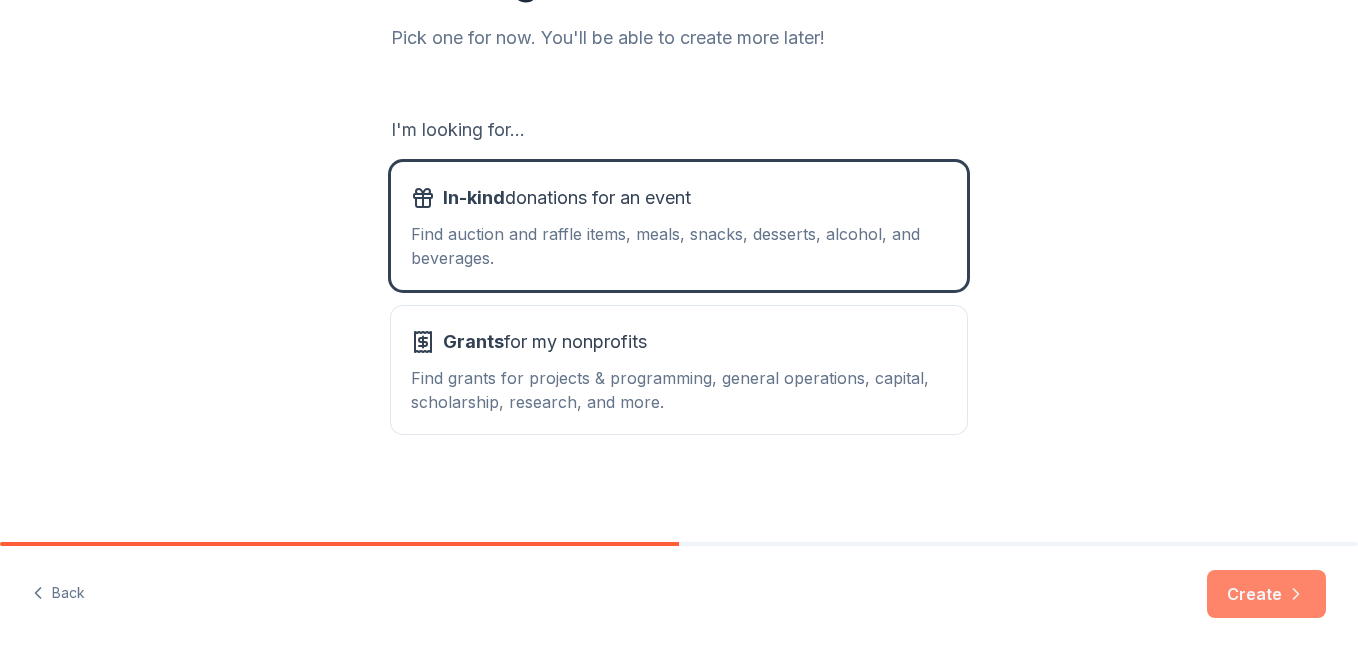click on "Create" at bounding box center (1266, 594) 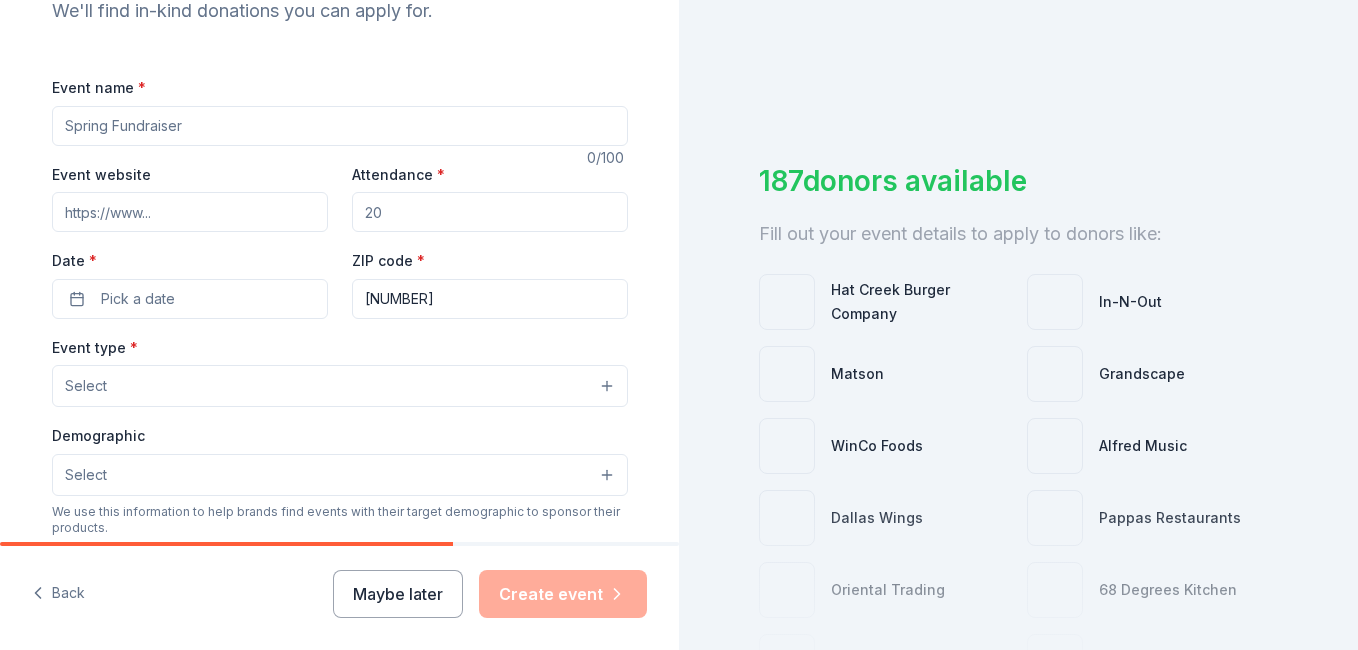 scroll, scrollTop: 200, scrollLeft: 0, axis: vertical 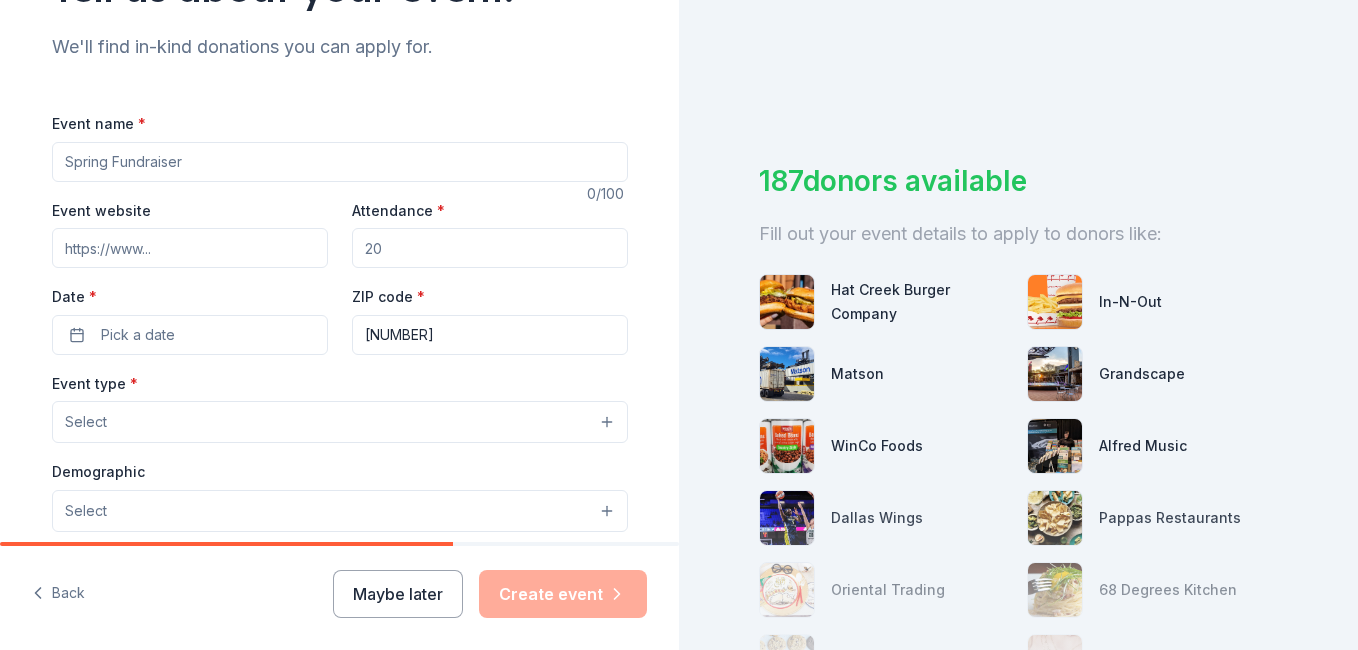 click on "Event name *" at bounding box center (340, 162) 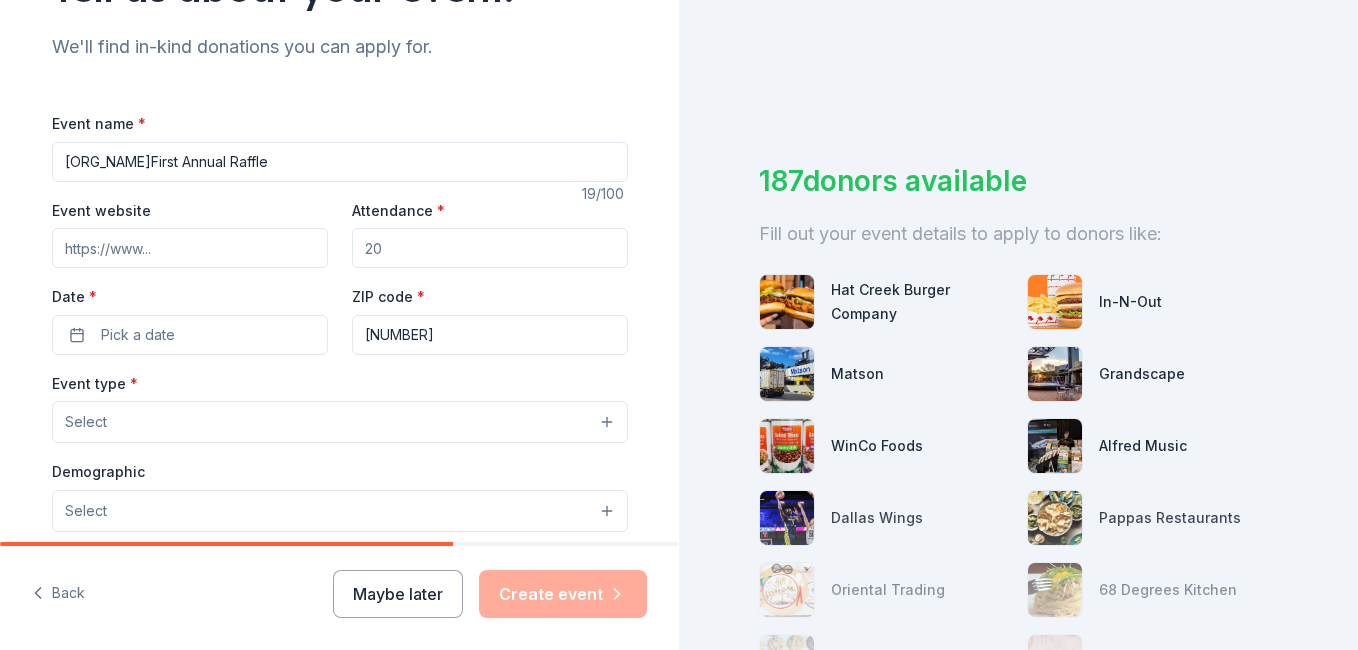 drag, startPoint x: 51, startPoint y: 168, endPoint x: 86, endPoint y: 167, distance: 35.014282 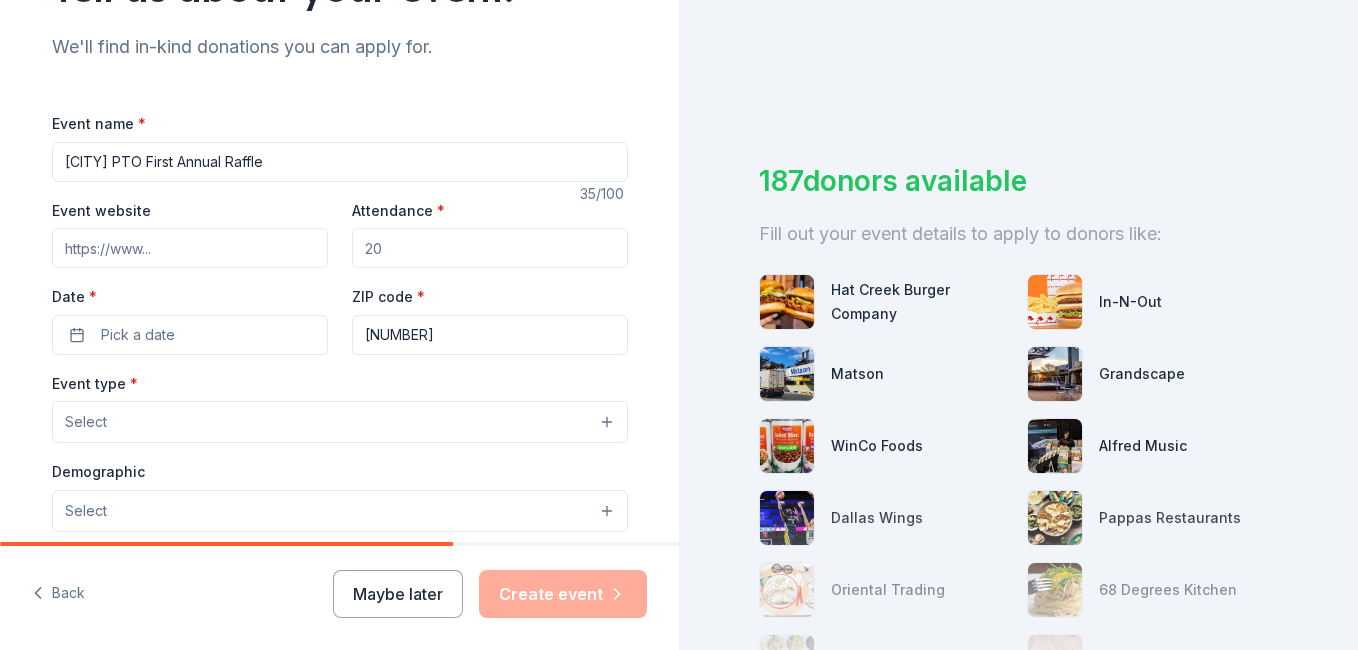 type on "[CITY] PTO First Annual Raffle" 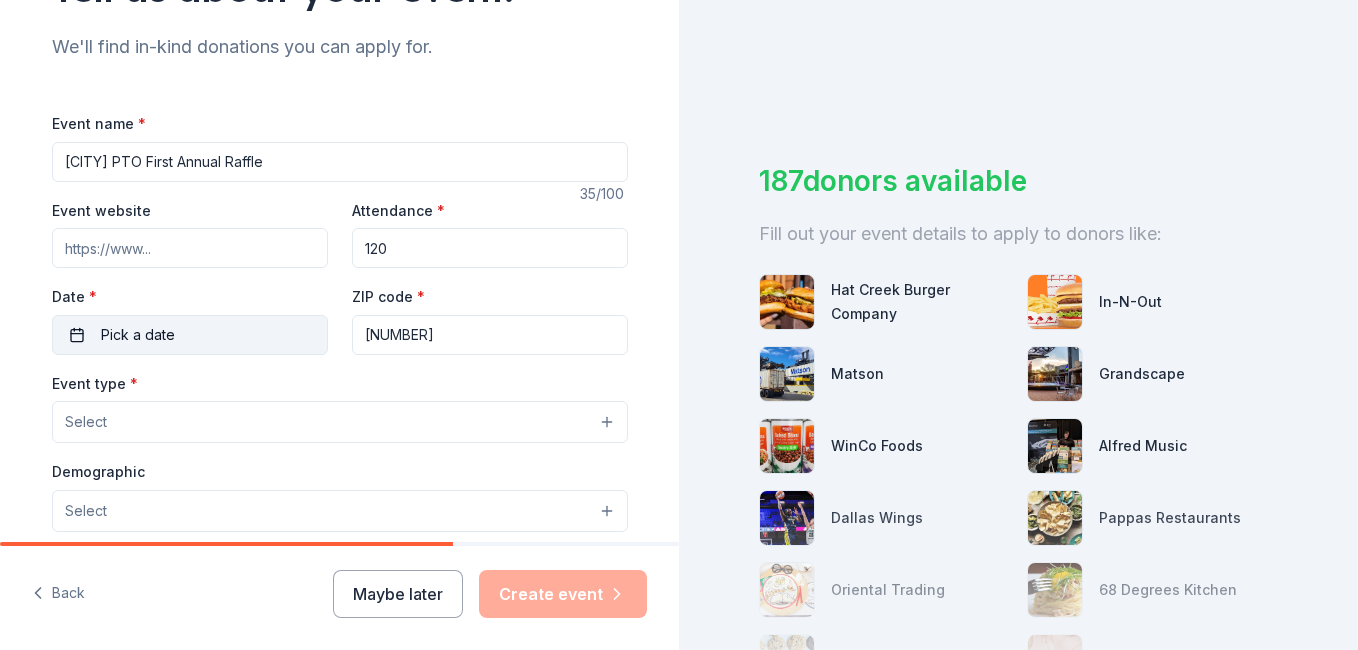 type on "120" 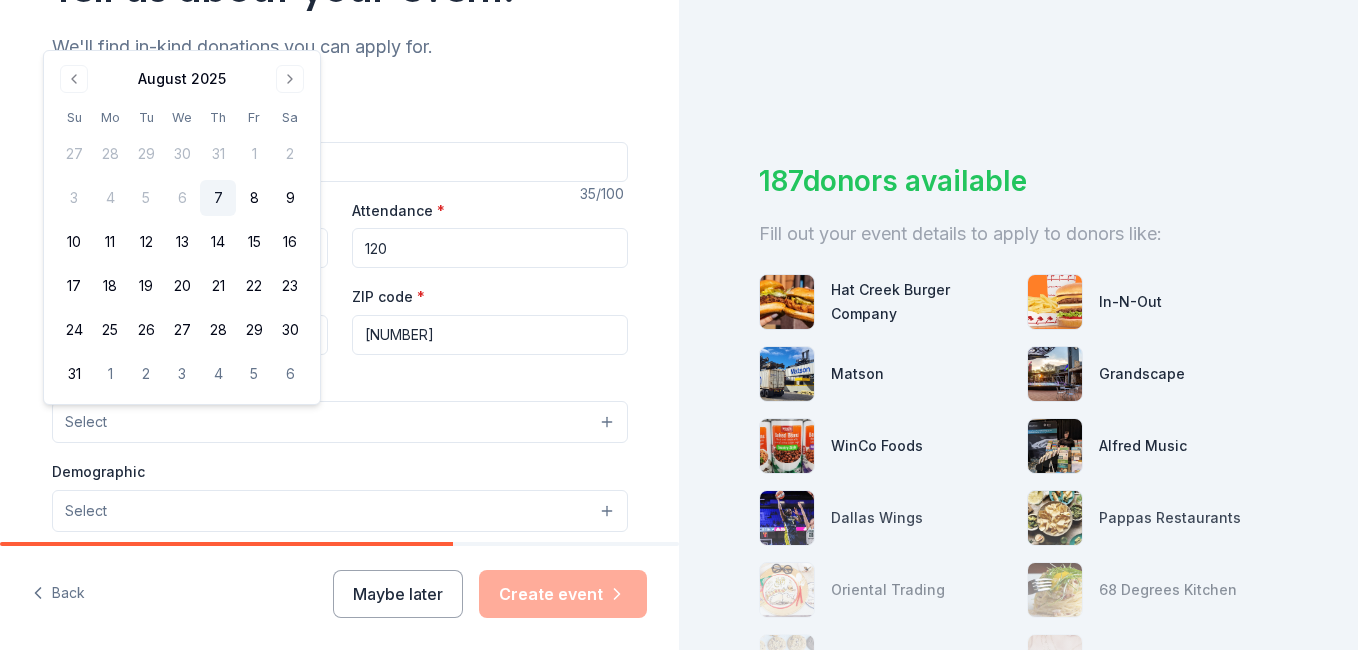 scroll, scrollTop: 0, scrollLeft: 0, axis: both 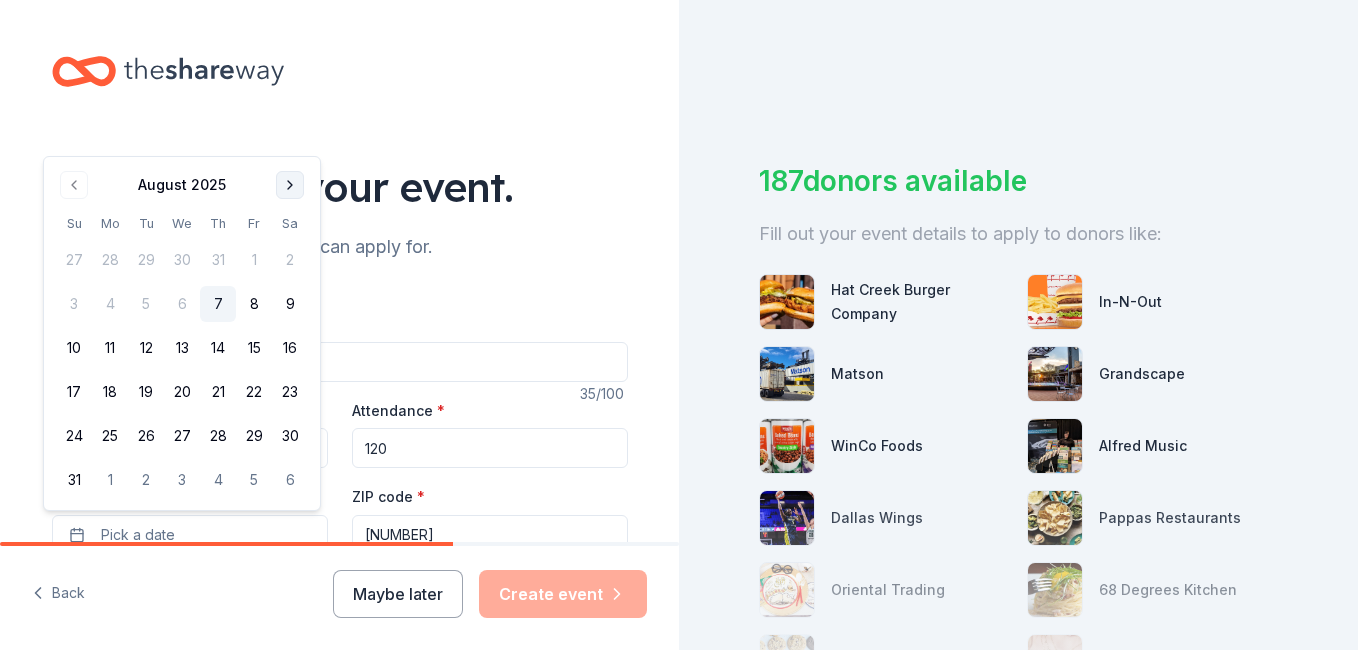 click at bounding box center (290, 185) 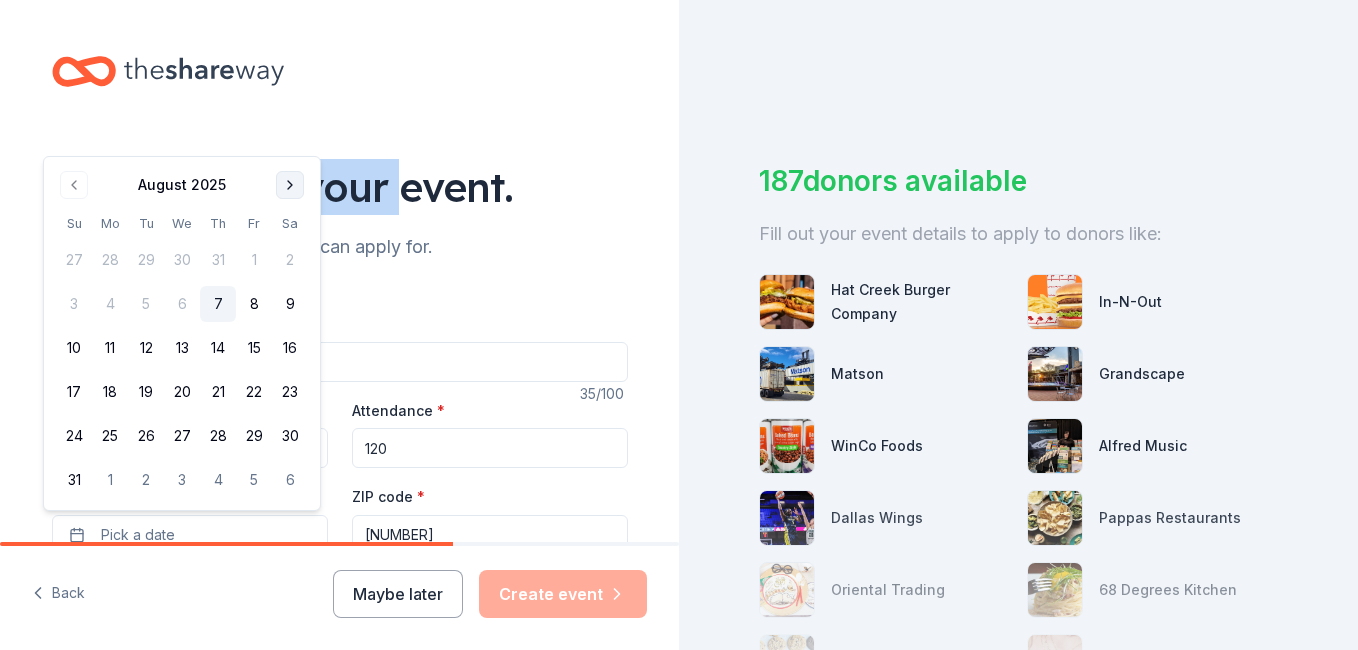 click on "Tell us about your event." at bounding box center [340, 187] 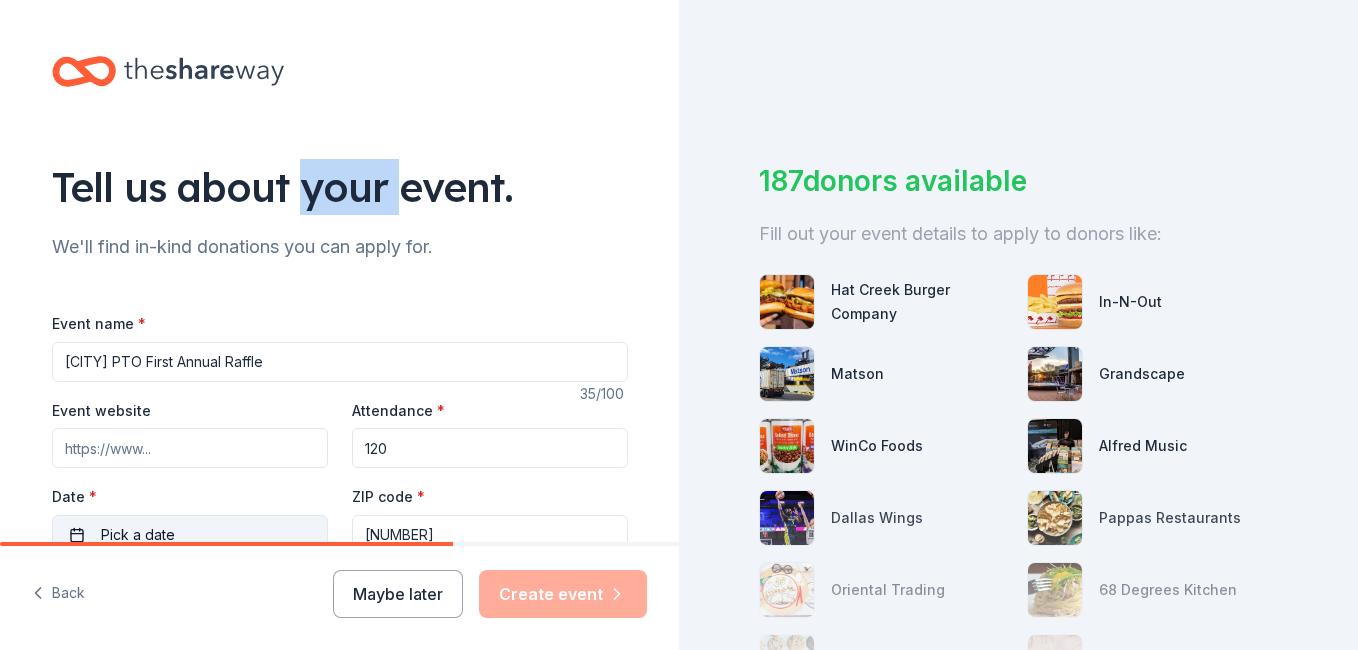 click on "Pick a date" at bounding box center [190, 535] 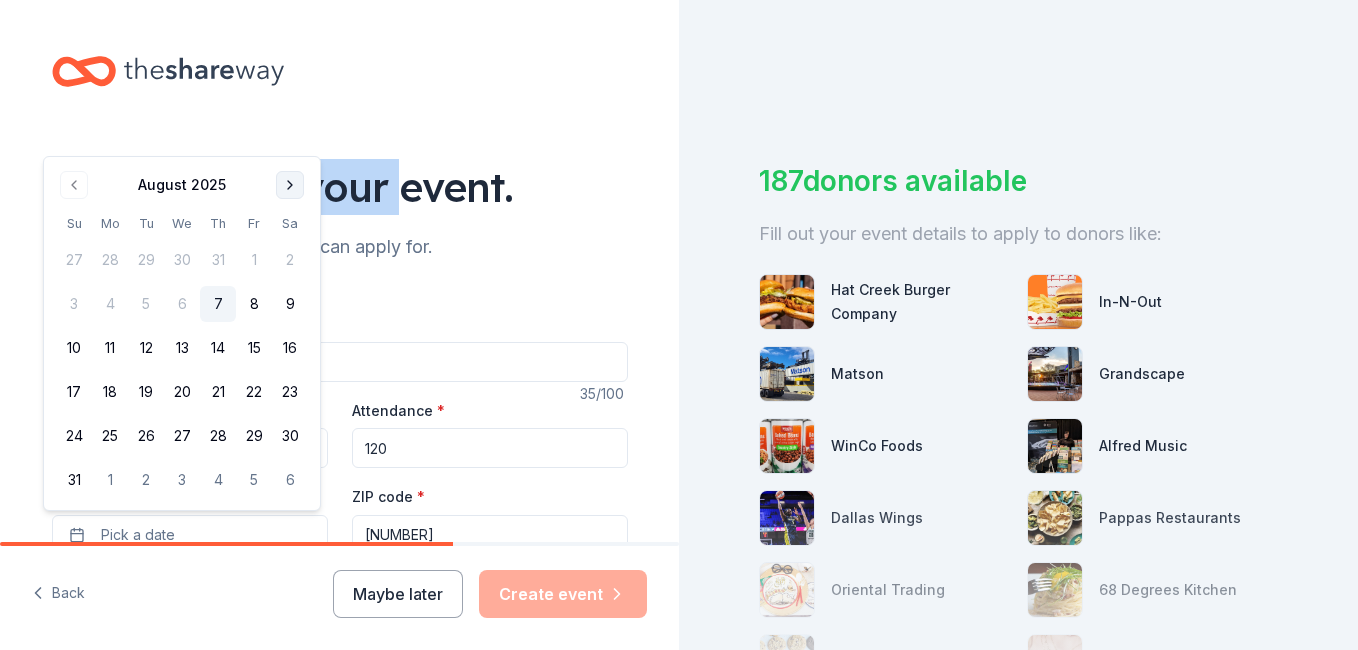 click at bounding box center (290, 185) 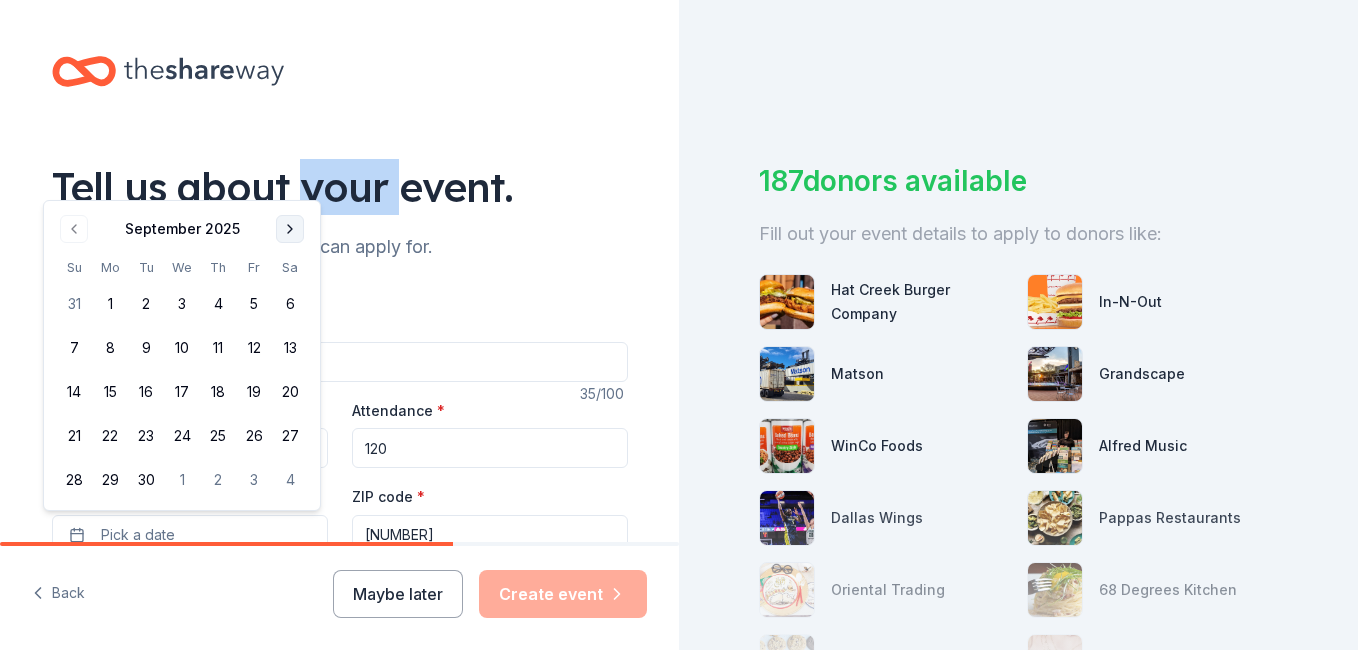 click at bounding box center [290, 229] 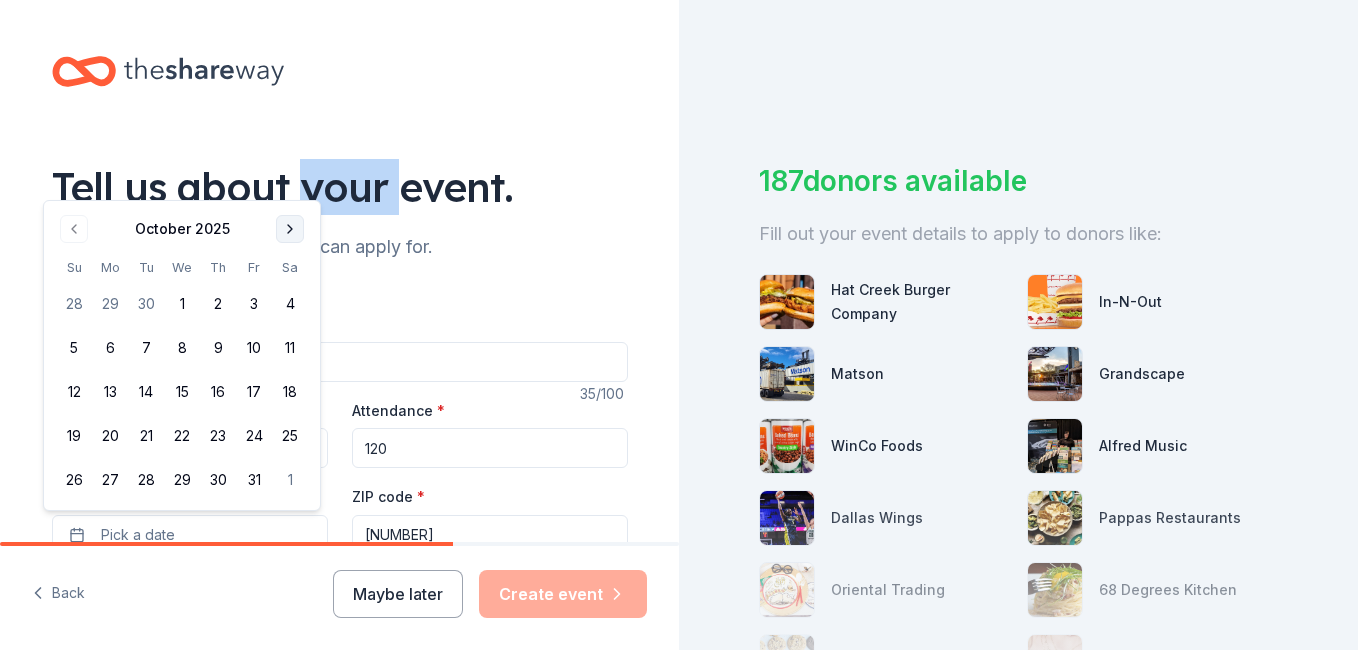 click at bounding box center [290, 229] 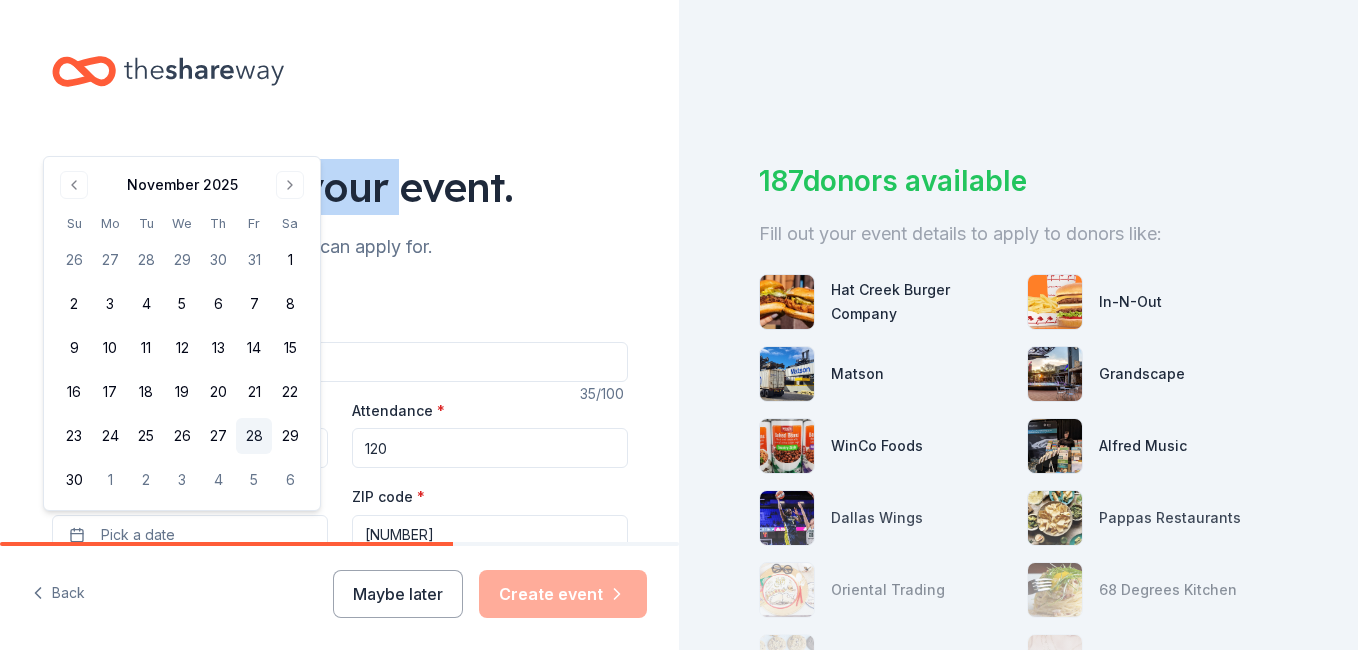 click on "28" at bounding box center (254, 436) 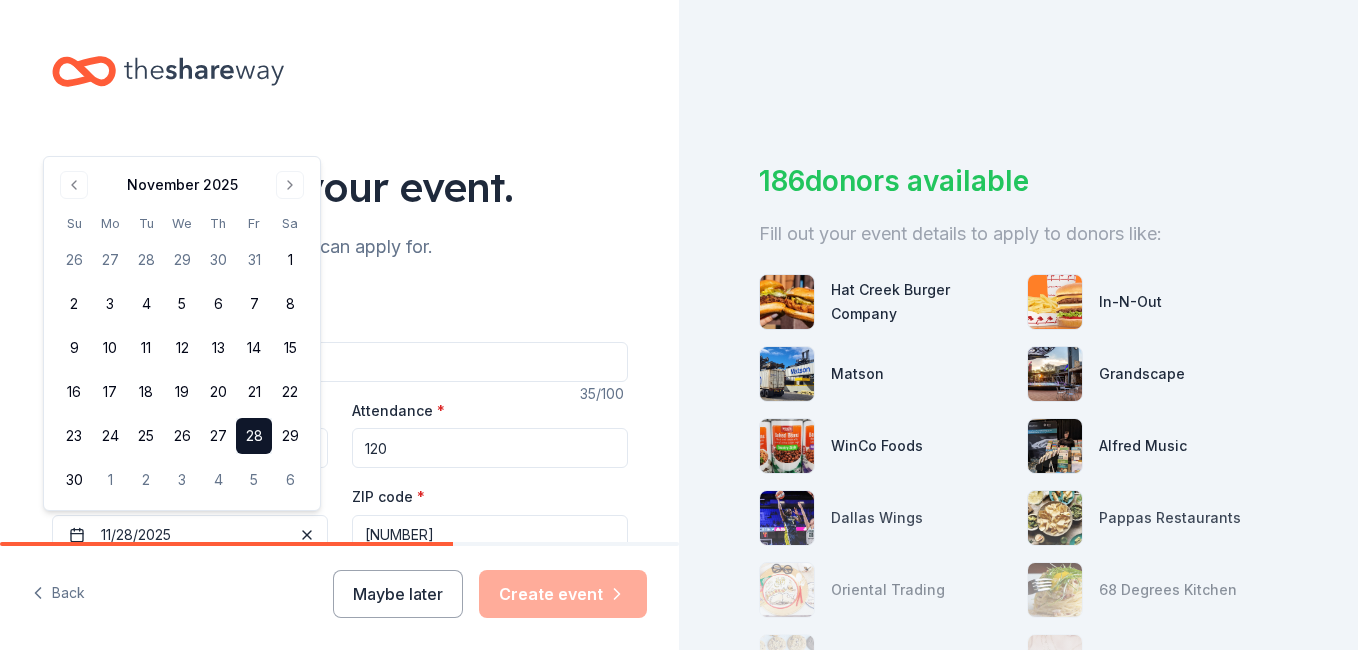 click on "[NUMBER]" at bounding box center [490, 535] 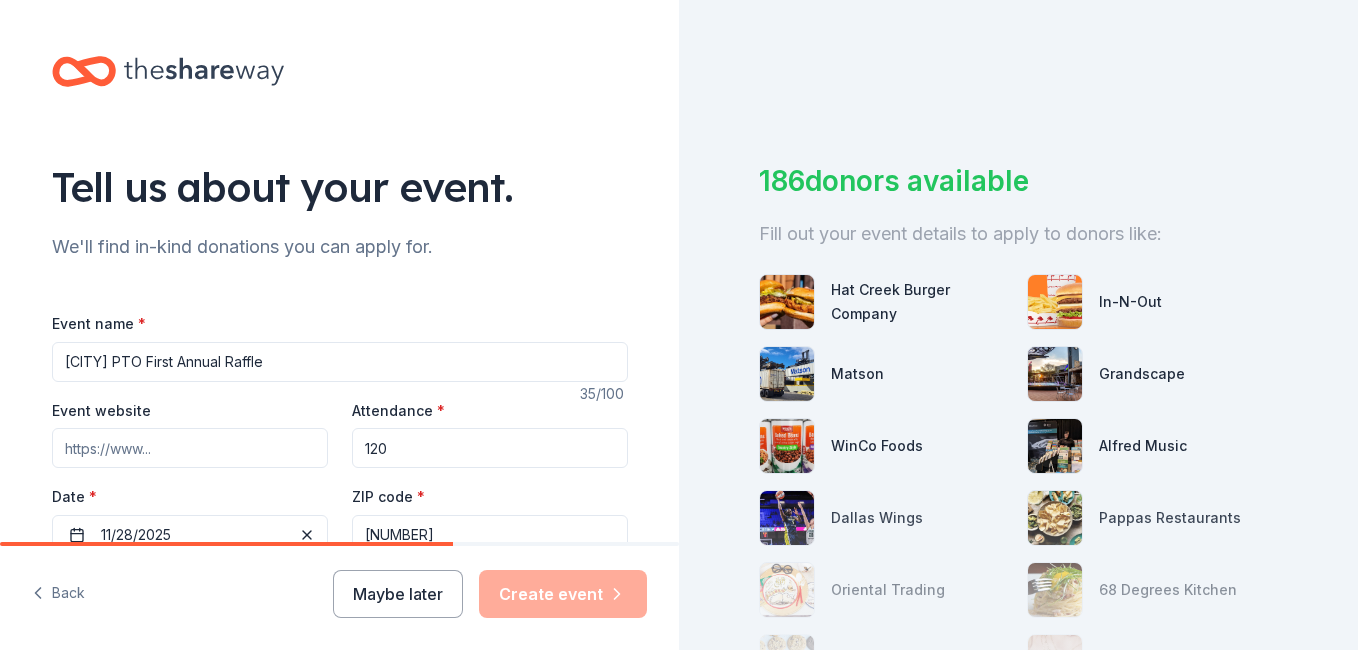 type on "[NUMBER] [STREET]" 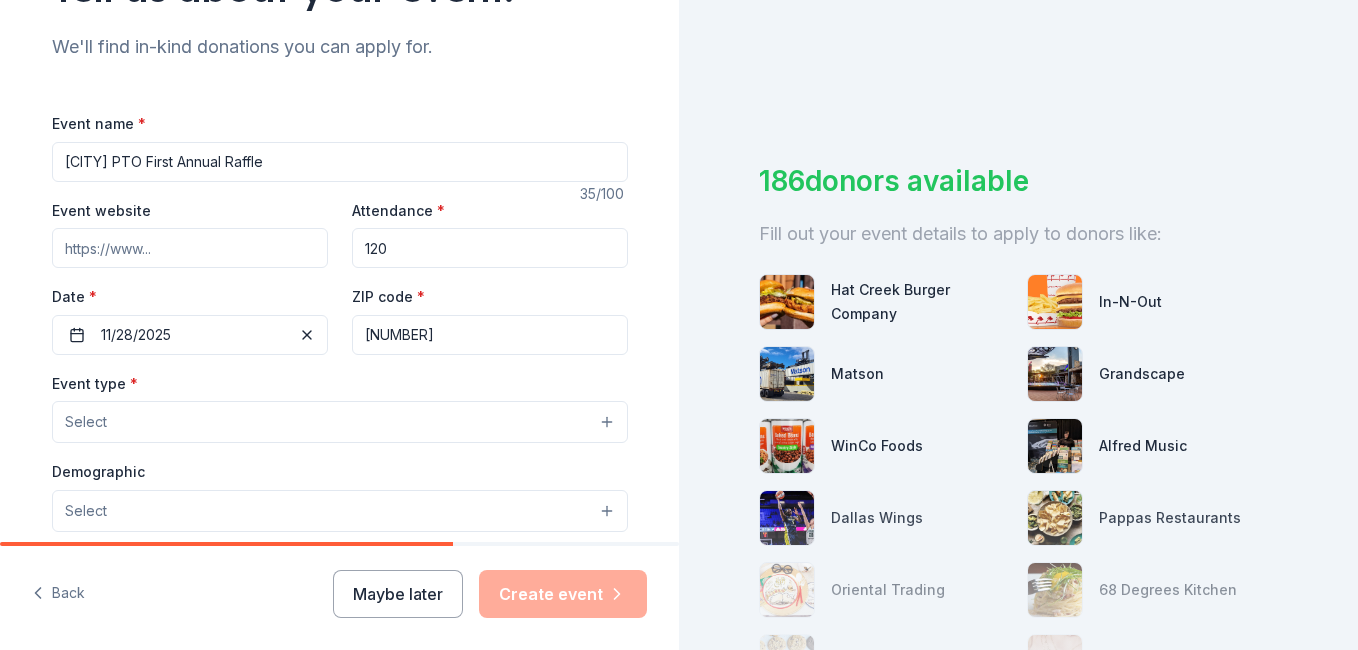 scroll, scrollTop: 300, scrollLeft: 0, axis: vertical 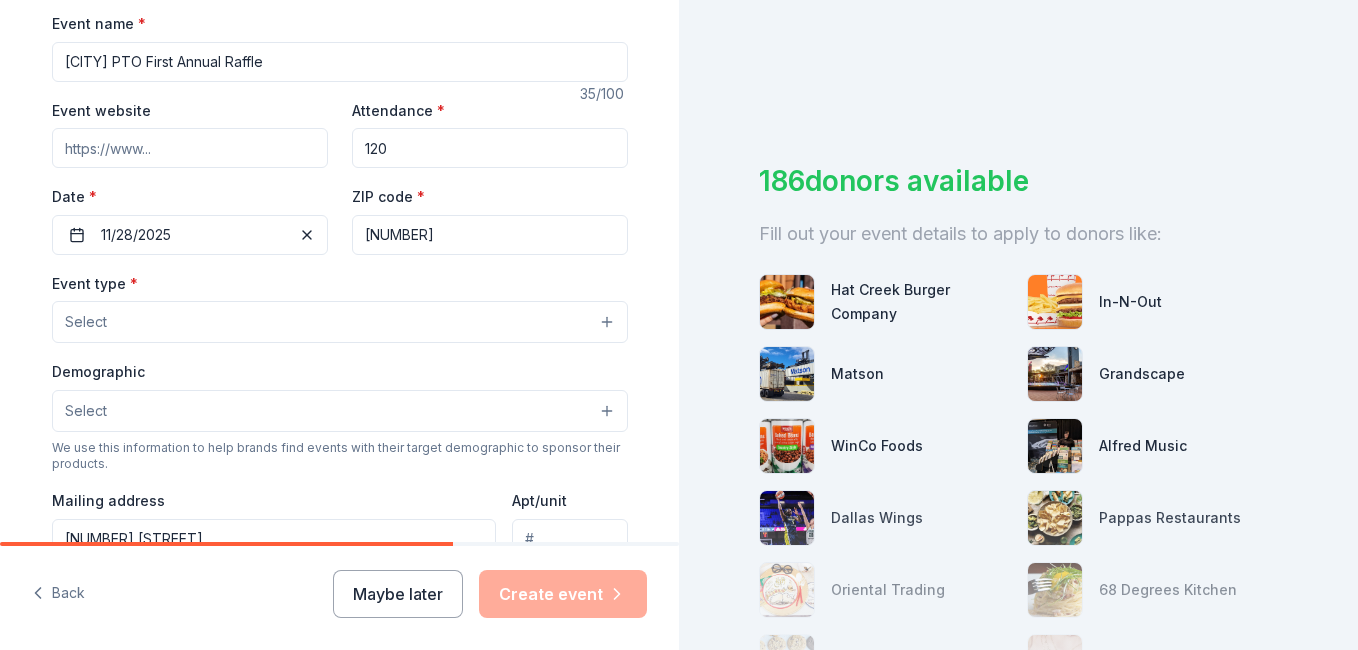 click on "Select" at bounding box center (86, 322) 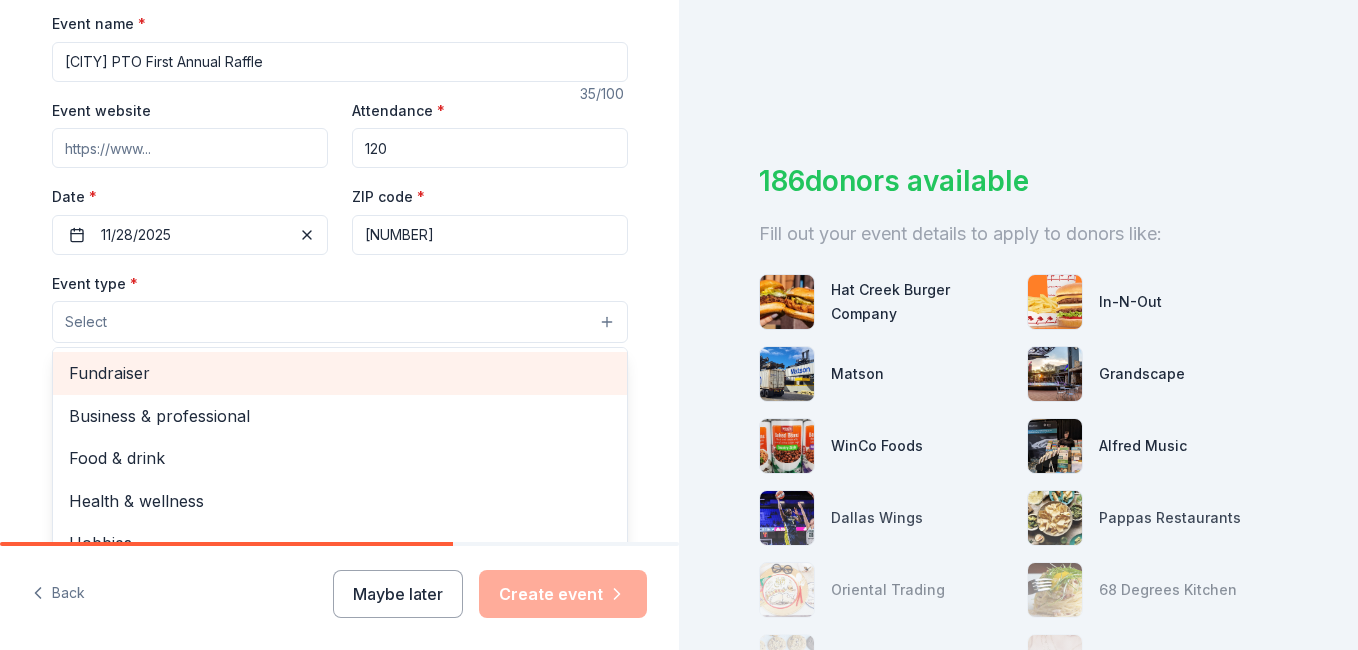 click on "Fundraiser" at bounding box center [340, 373] 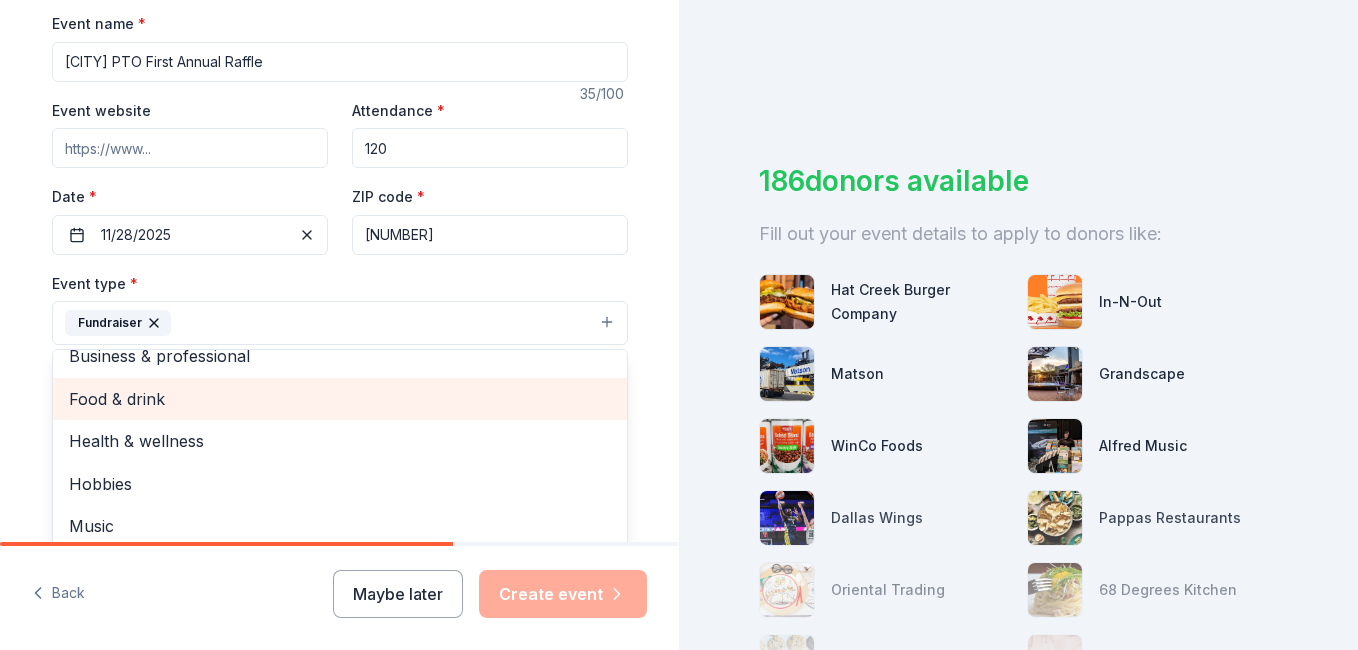 scroll, scrollTop: 24, scrollLeft: 0, axis: vertical 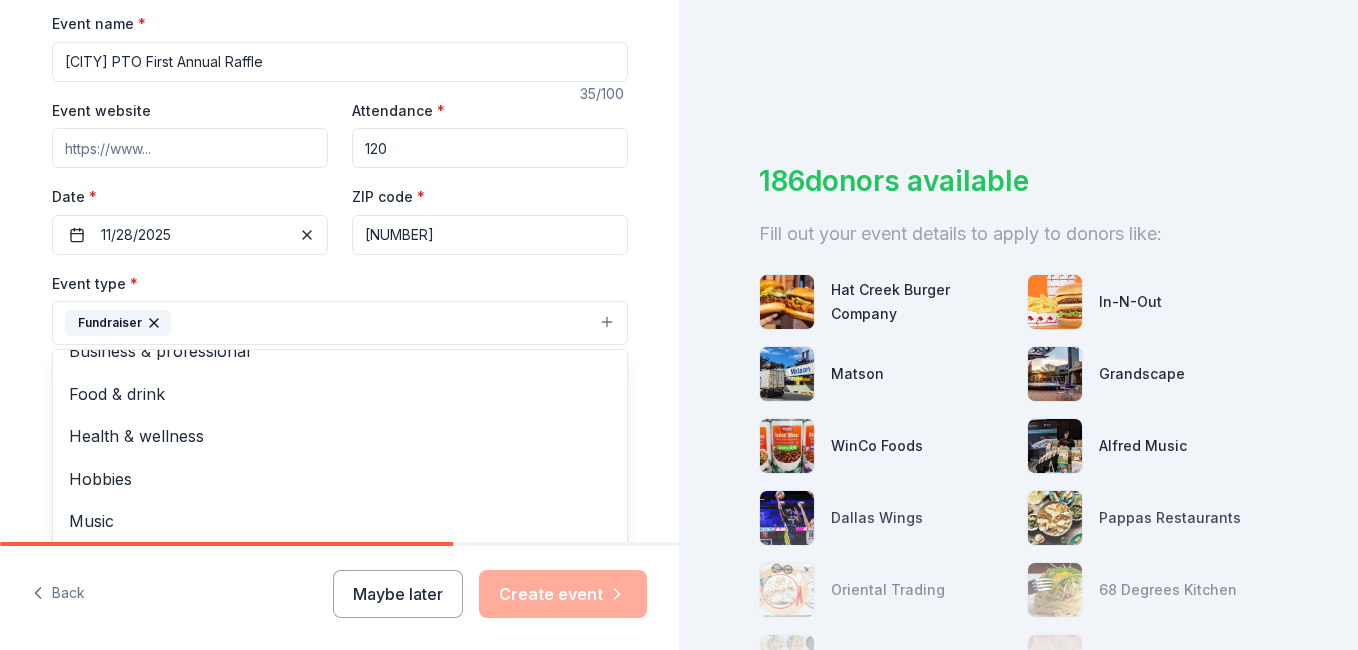 click on "Event name * Meyersville PTO First Annual Raffle 35 /100 Event website Attendance * 120 Date * 11/28/2025 ZIP code * [POSTAL_CODE] Event type * Fundraiser Business & professional Food & drink Health & wellness Hobbies Music Performing & visual arts Demographic Select We use this information to help brands find events with their target demographic to sponsor their products. Mailing address [NUMBER] [STREET] Apt/unit Description What are you looking for? * Auction & raffle Meals Snacks Desserts Alcohol Beverages Send me reminders Email me reminders of donor application deadlines Recurring event" at bounding box center [340, 366] 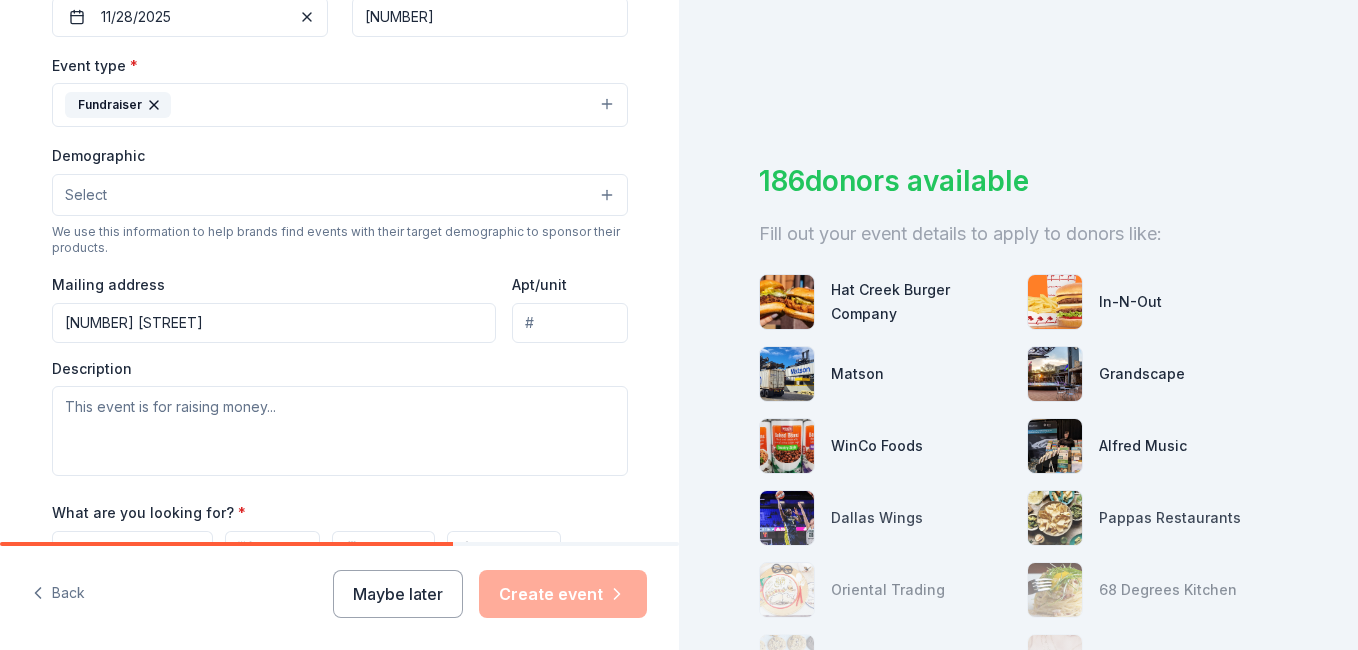 scroll, scrollTop: 400, scrollLeft: 0, axis: vertical 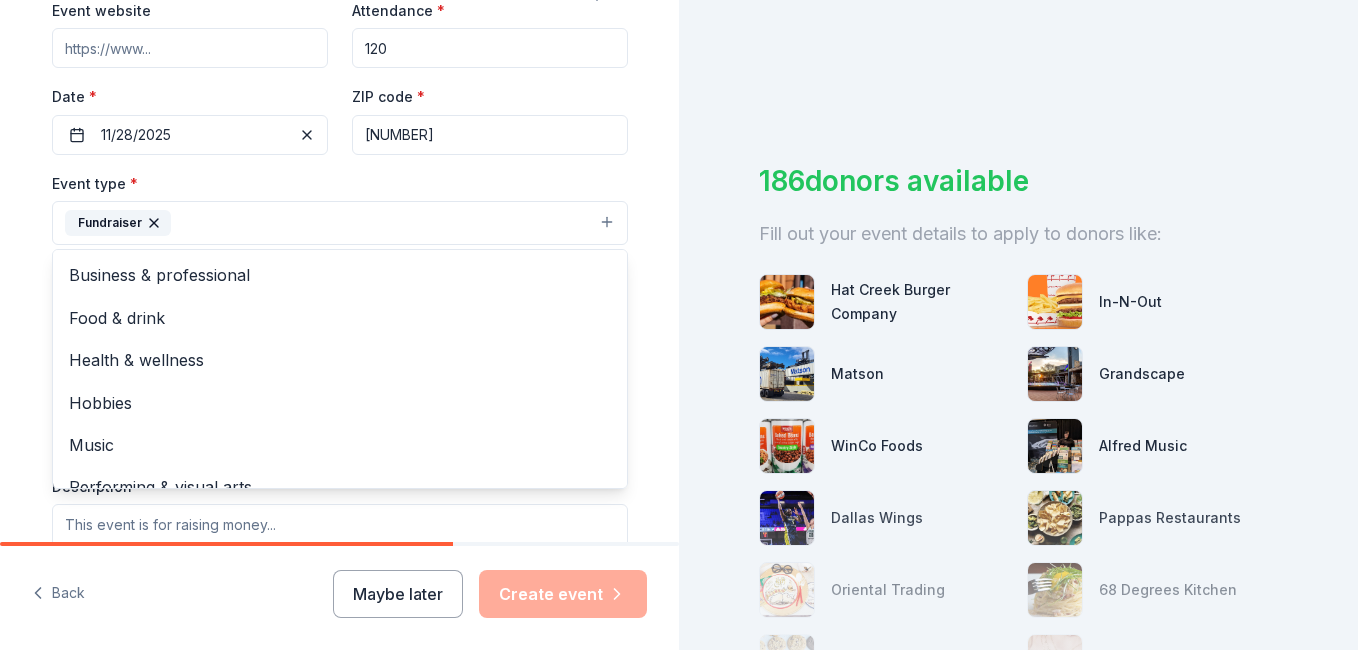 click on "Fundraiser" at bounding box center [340, 223] 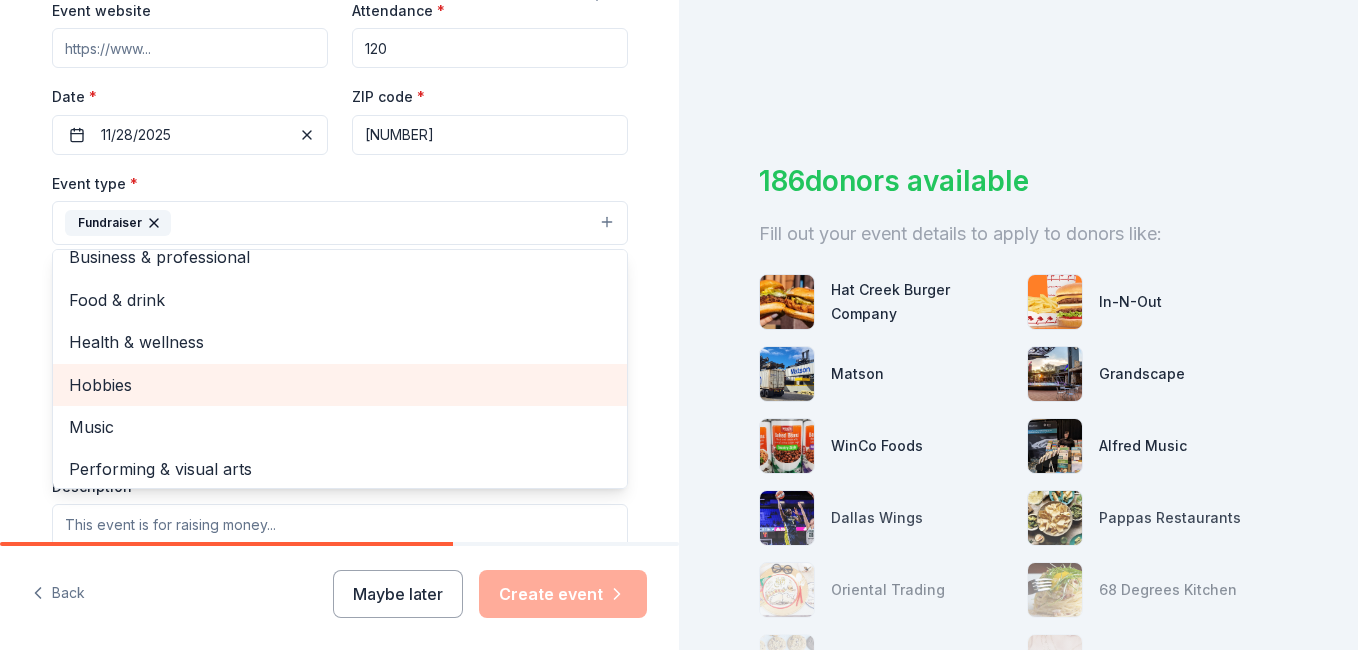 scroll, scrollTop: 24, scrollLeft: 0, axis: vertical 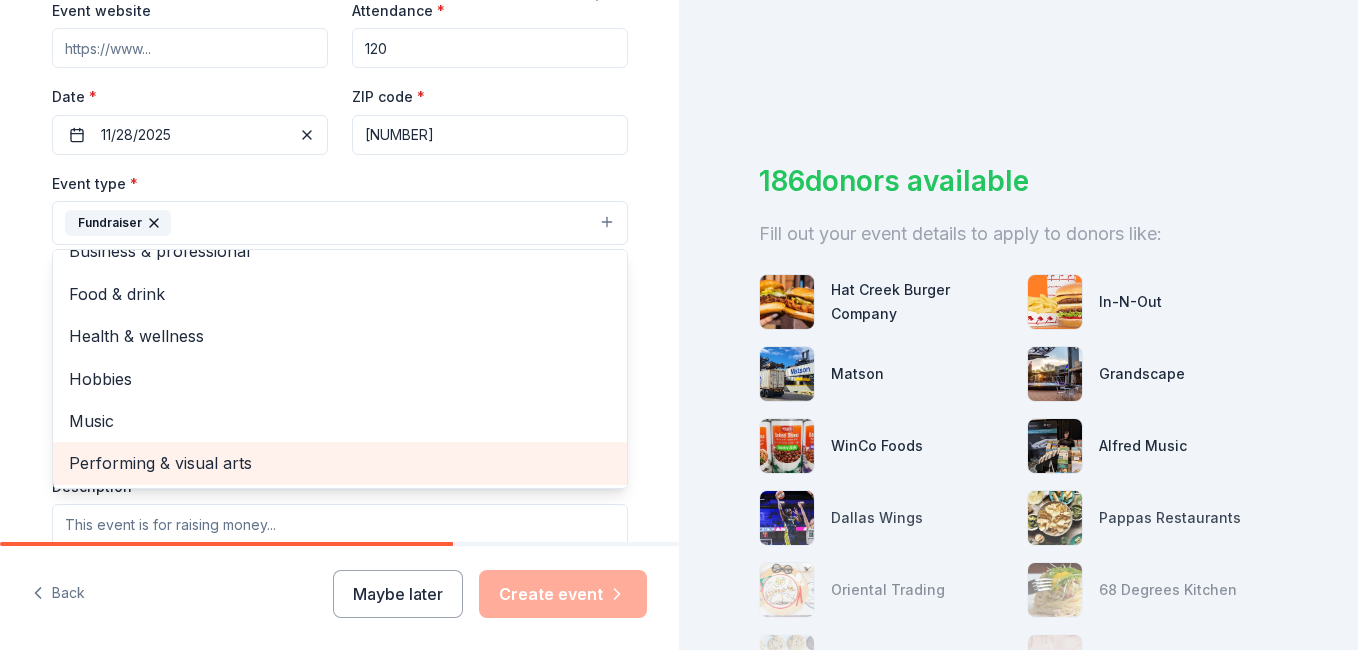 click on "Performing & visual arts" at bounding box center (340, 463) 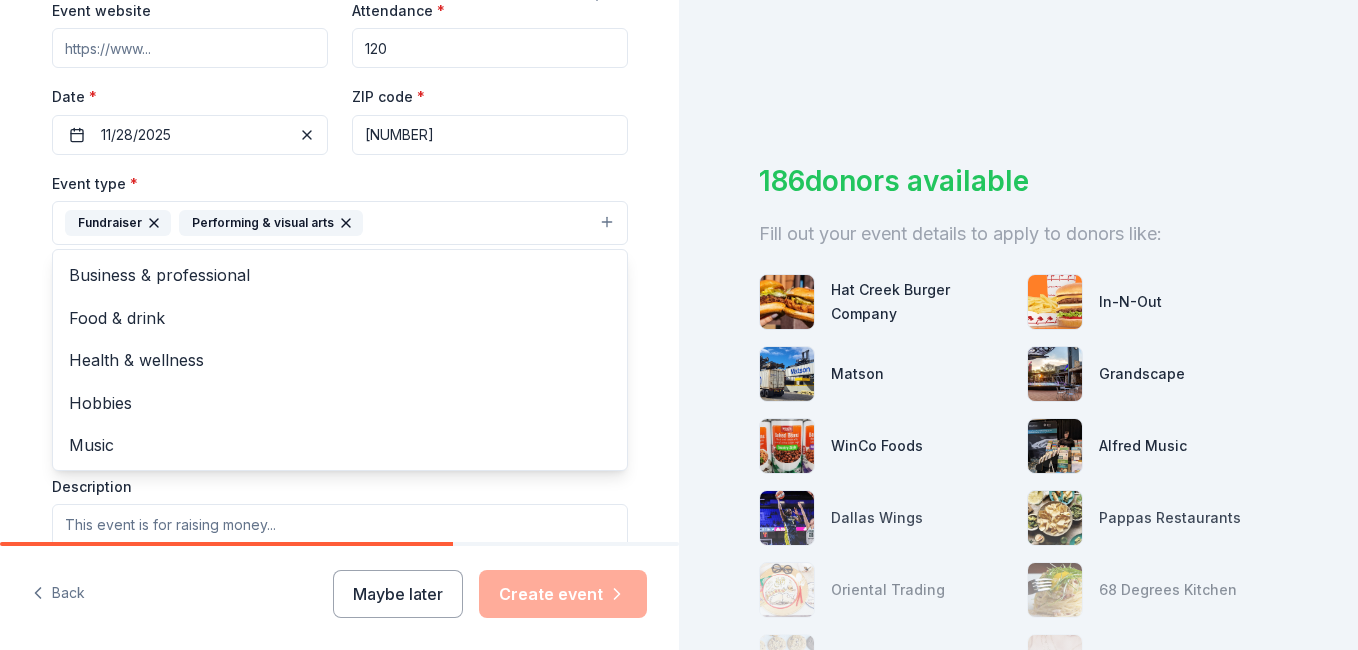 click on "Fundraiser Performing & visual arts" at bounding box center [340, 223] 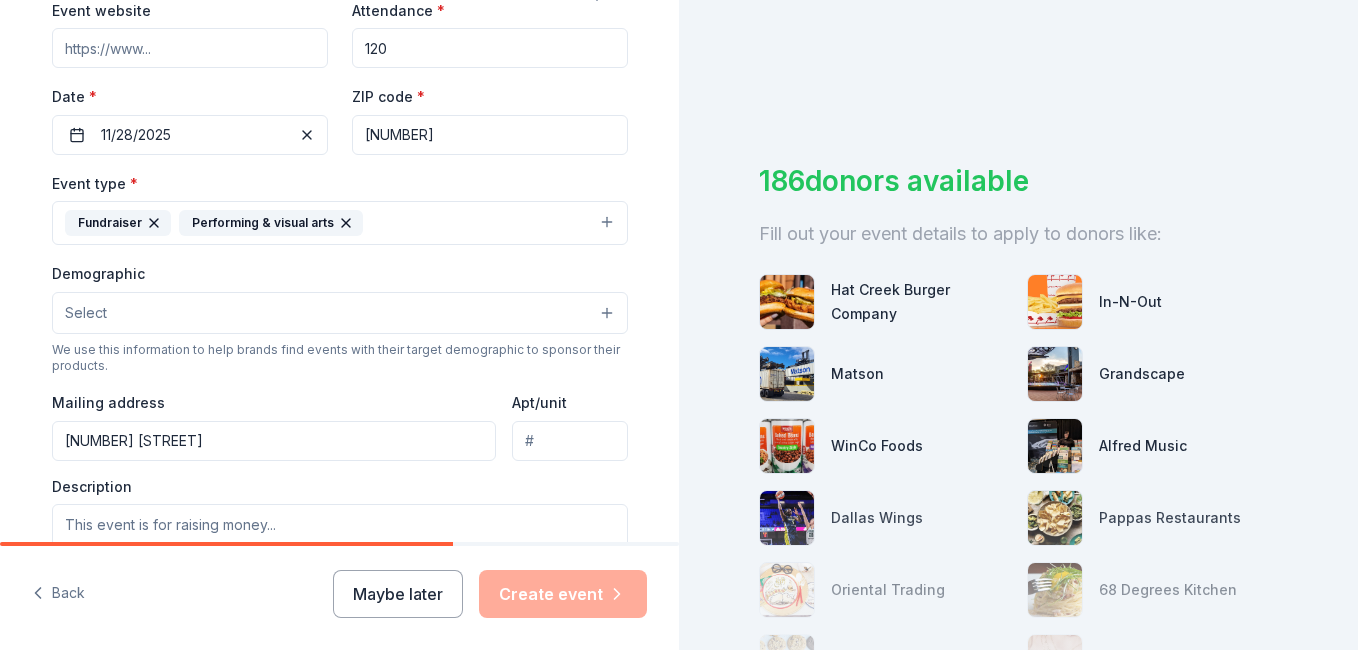 click on "Select" at bounding box center [340, 313] 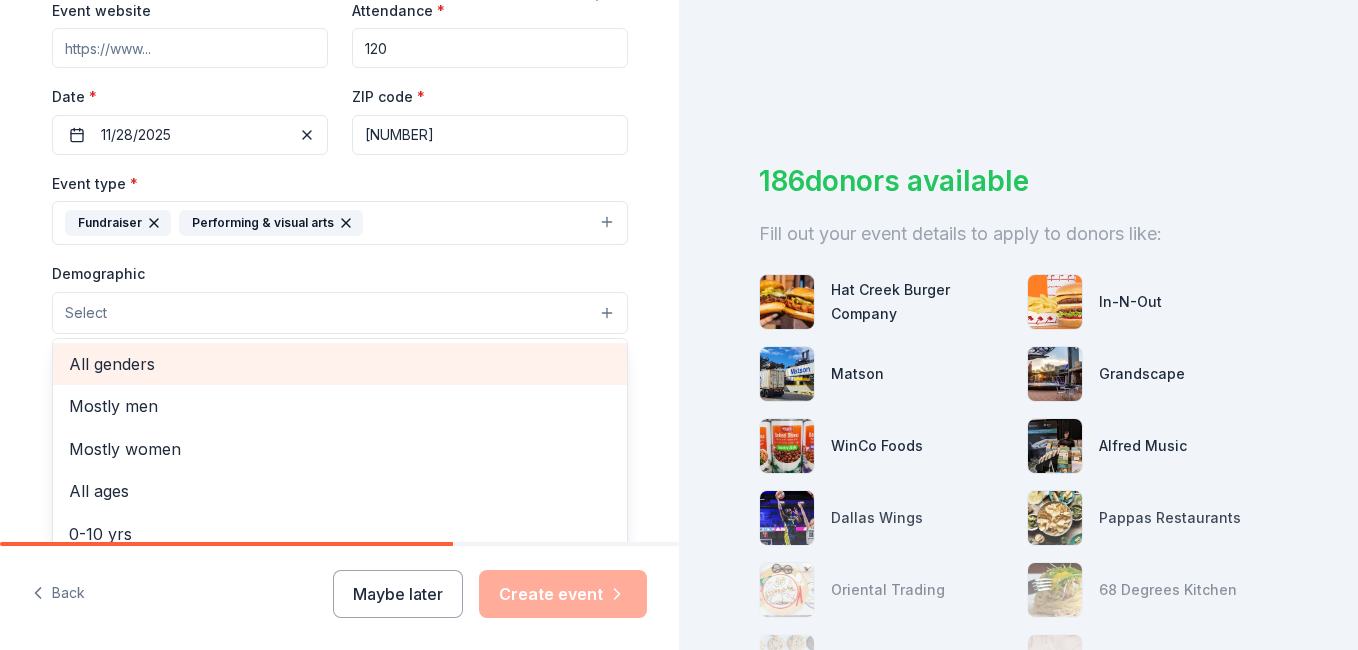click on "All genders" at bounding box center [340, 364] 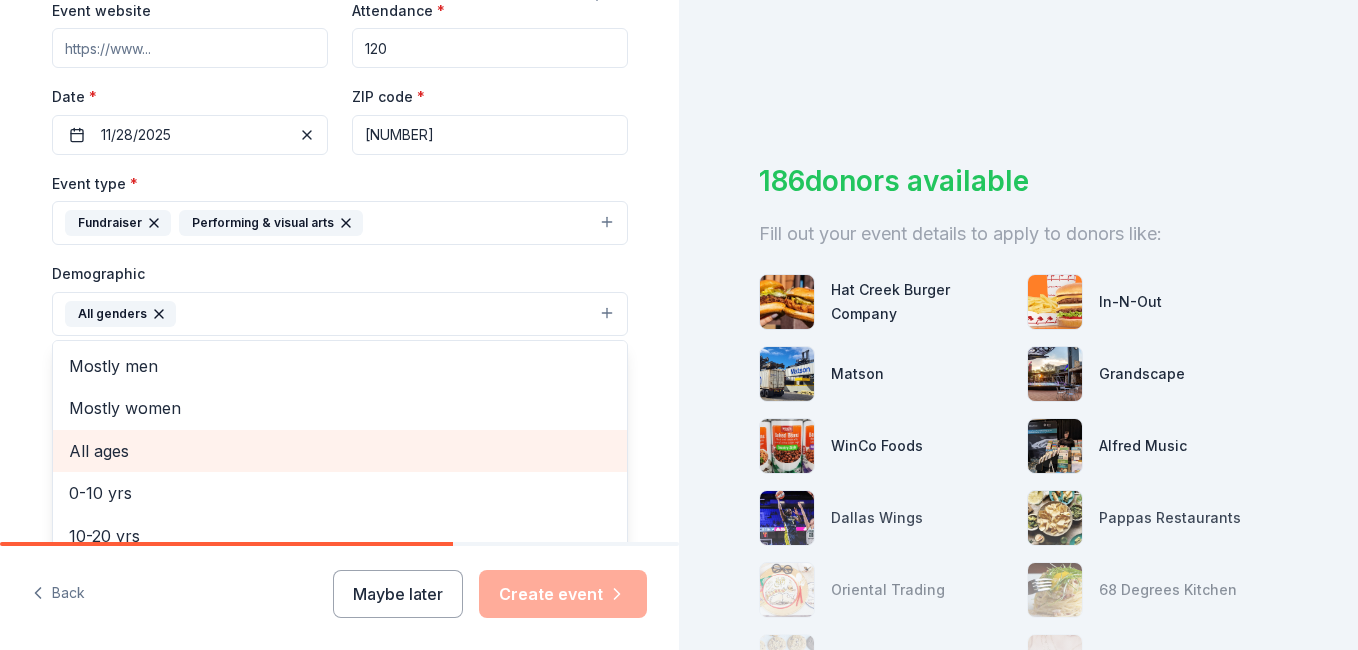 click on "All ages" at bounding box center [340, 451] 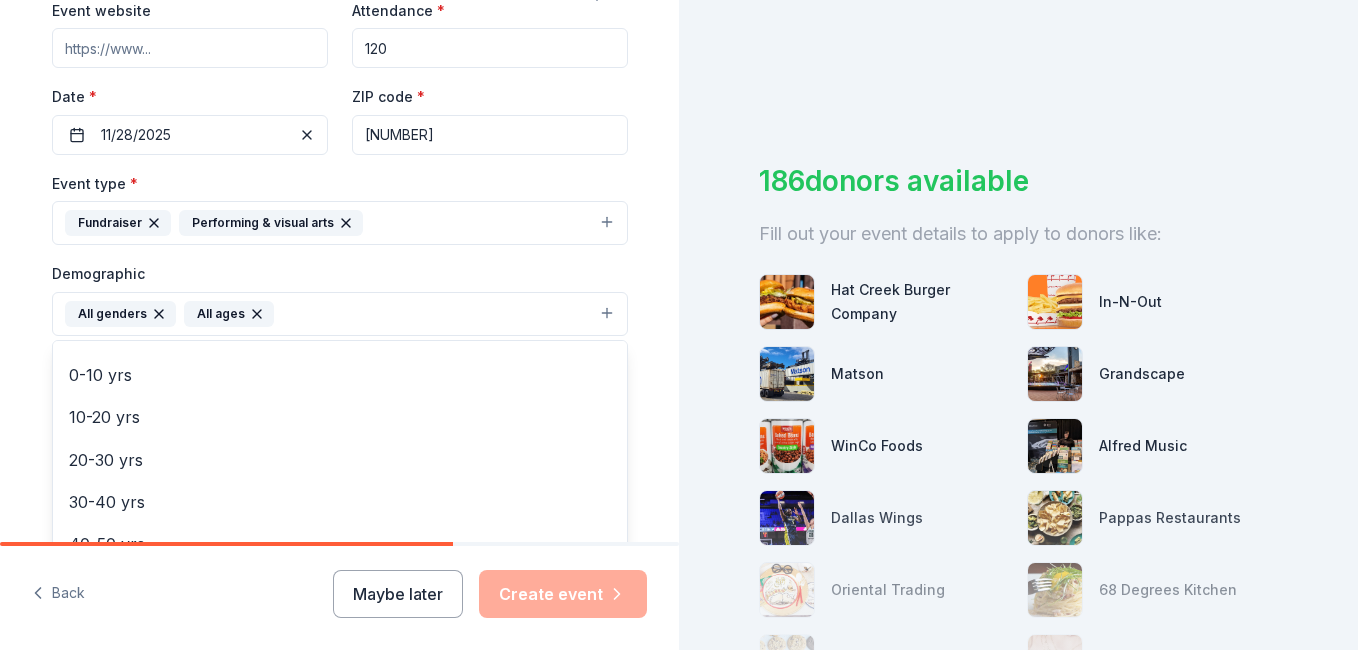 scroll, scrollTop: 236, scrollLeft: 0, axis: vertical 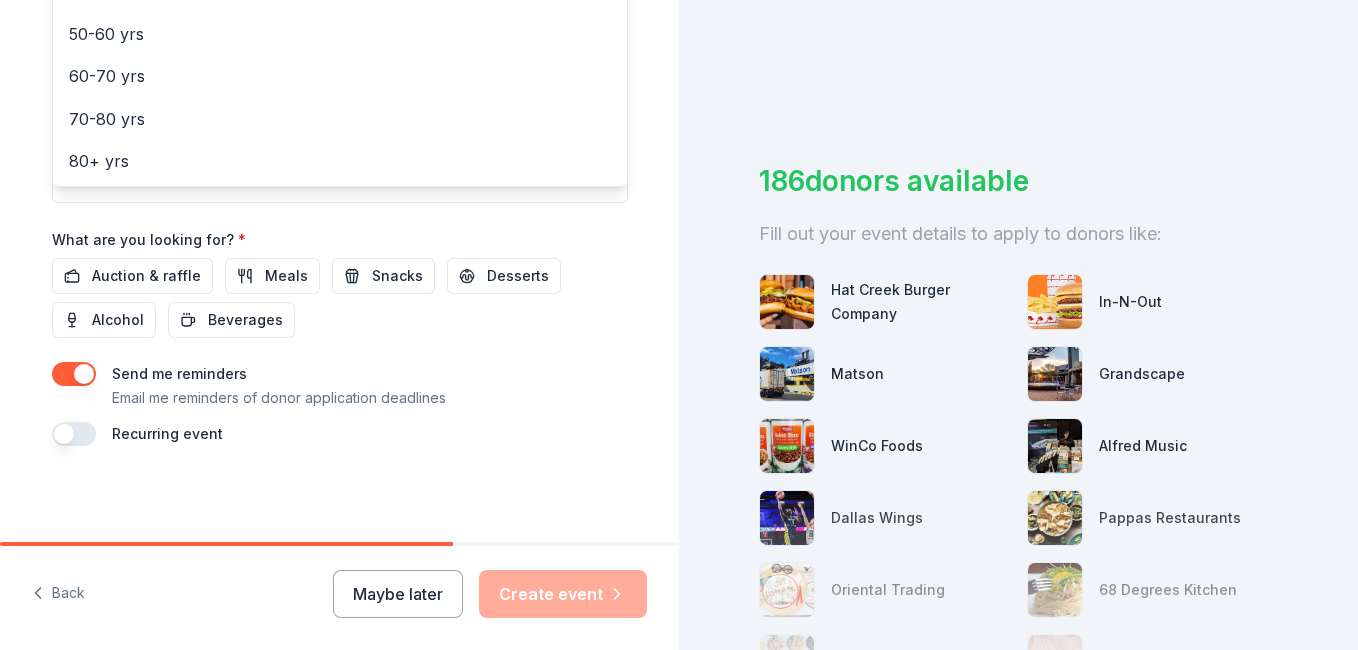 click on "Event name * [PERSON] PTO First Annual Raffle 35 /100 Event website Attendance * 120 Date * 11/28/2025 ZIP code * [POSTAL_CODE] Event type * Fundraiser Performing & visual arts Demographic All genders All ages Mostly men Mostly women 0-10 yrs 10-20 yrs 20-30 yrs 30-40 yrs 40-50 yrs 50-60 yrs 60-70 yrs 70-80 yrs 80+ yrs We use this information to help brands find events with their target demographic to sponsor their products. Mailing address [NUMBER] [STREET] Apt/unit Description What are you looking for? * Auction & raffle Meals Snacks Desserts Alcohol Beverages Send me reminders Email me reminders of donor application deadlines Recurring event" at bounding box center (340, -18) 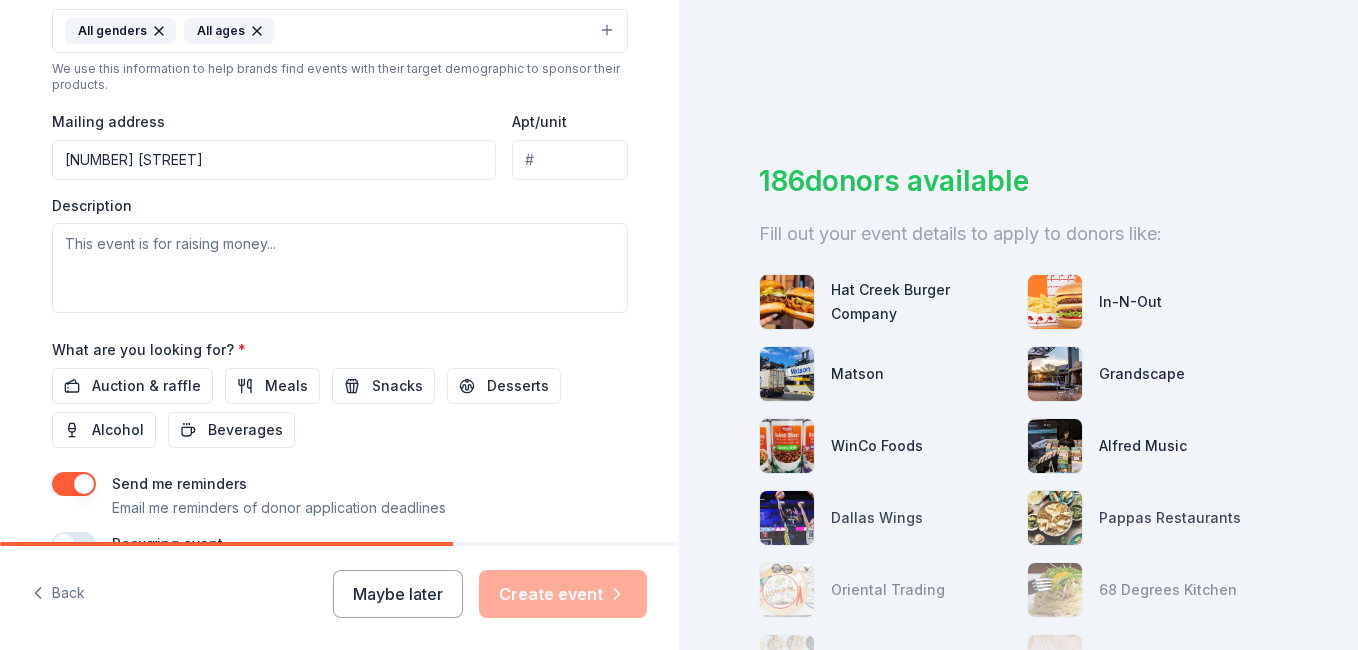 scroll, scrollTop: 493, scrollLeft: 0, axis: vertical 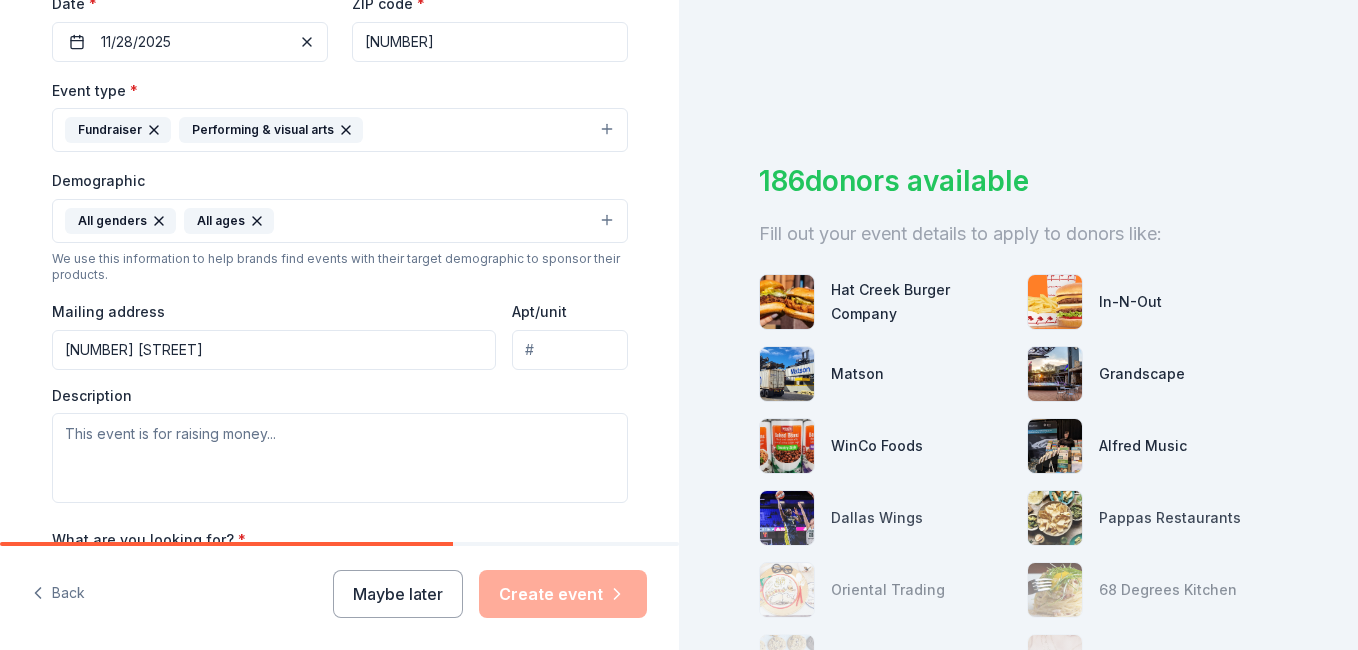 click on "All genders All ages" at bounding box center [340, 221] 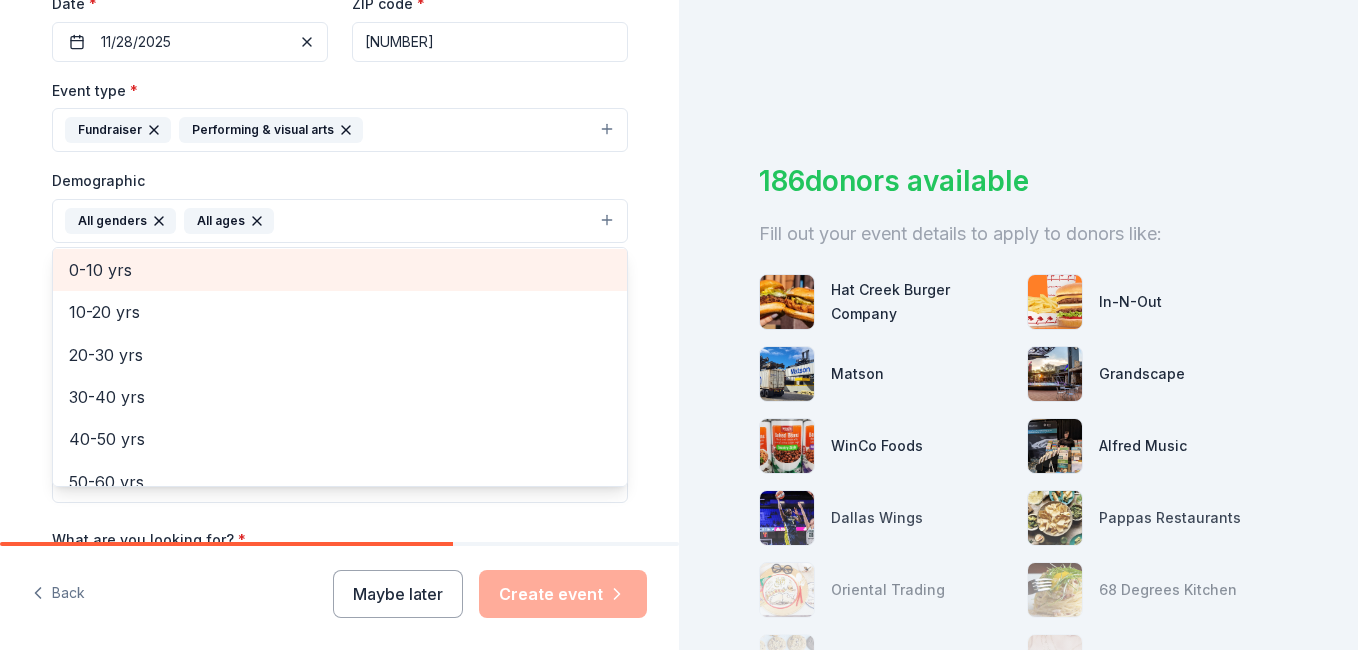 scroll, scrollTop: 236, scrollLeft: 0, axis: vertical 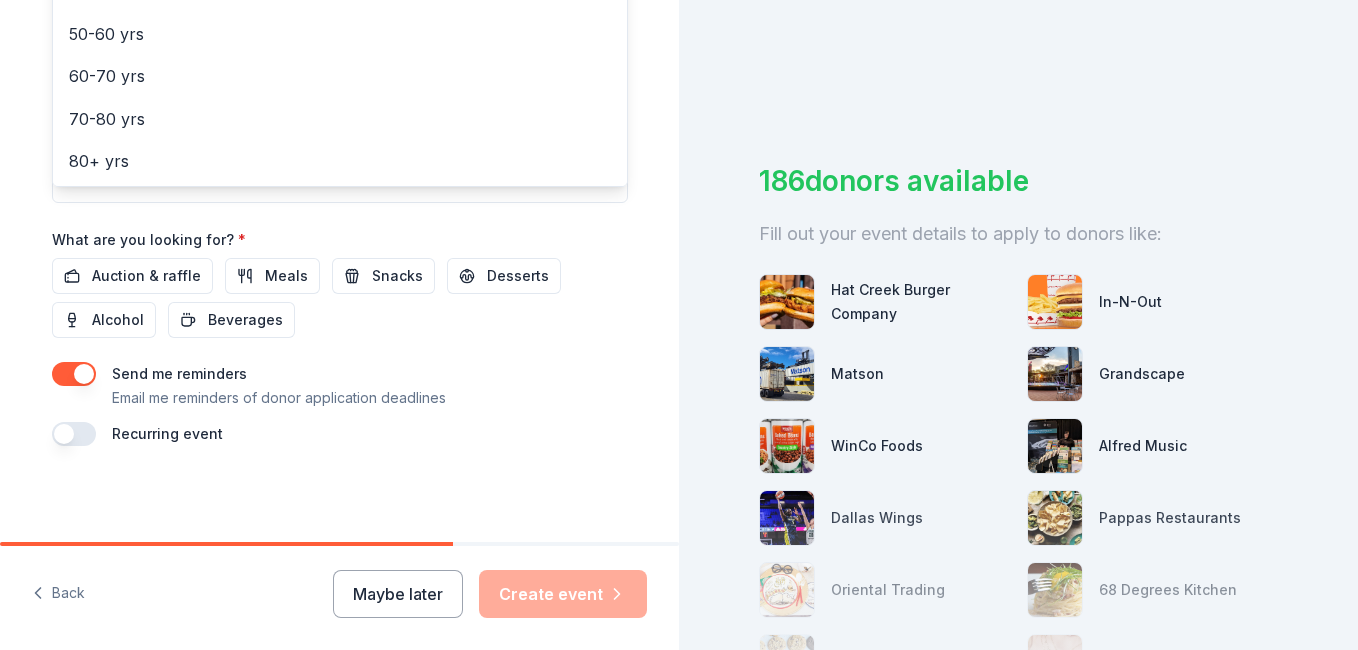 click on "Tell us about your event. We'll find in-kind donations you can apply for. Event name * [EVENT_NAME] [NUMBER] /100 Event website Attendance * [NUMBER] Date * [DATE] ZIP code * [POSTAL_CODE] Event type * Fundraiser Performing & visual arts Demographic All genders All ages Mostly men Mostly women [AGE_RANGE] We use this information to help brands find events with their target demographic to sponsor their products. Mailing address [NUMBER] [STREET] Apt/unit Description What are you looking for? * Auction & raffle Meals Snacks Desserts Alcohol Beverages Send me reminders Email me reminders of donor application deadlines Recurring event" at bounding box center (340, -126) 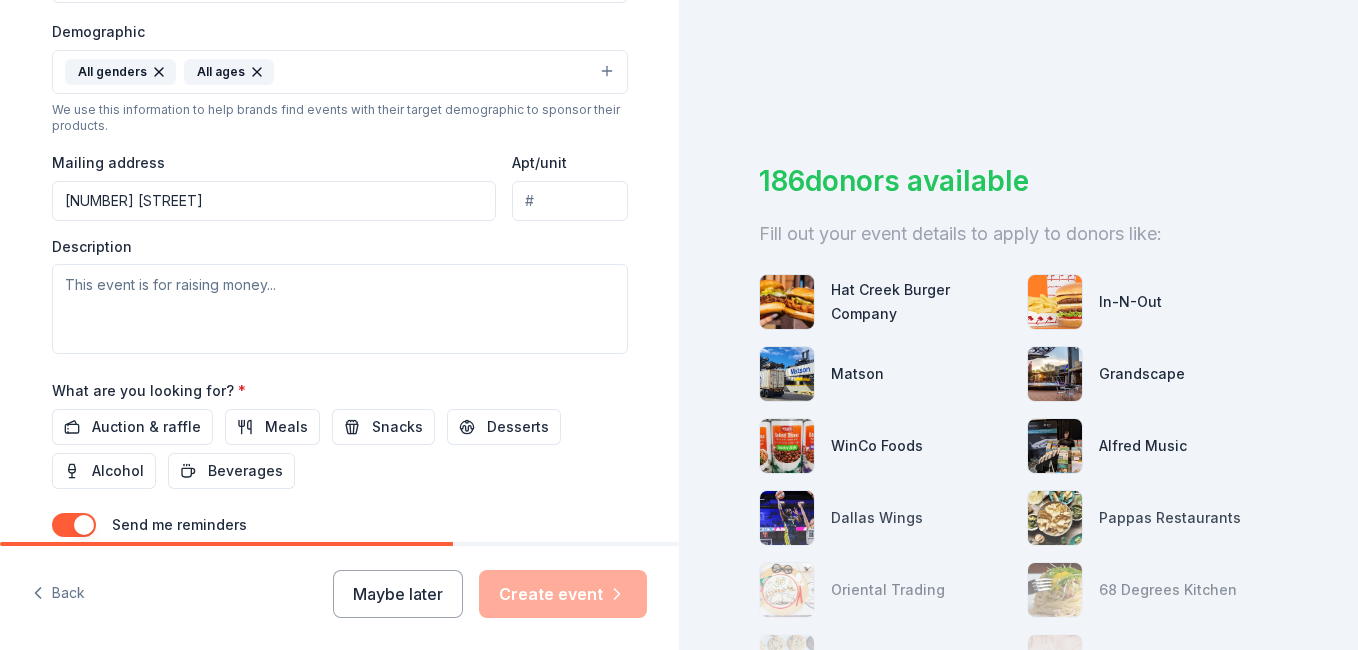 scroll, scrollTop: 643, scrollLeft: 0, axis: vertical 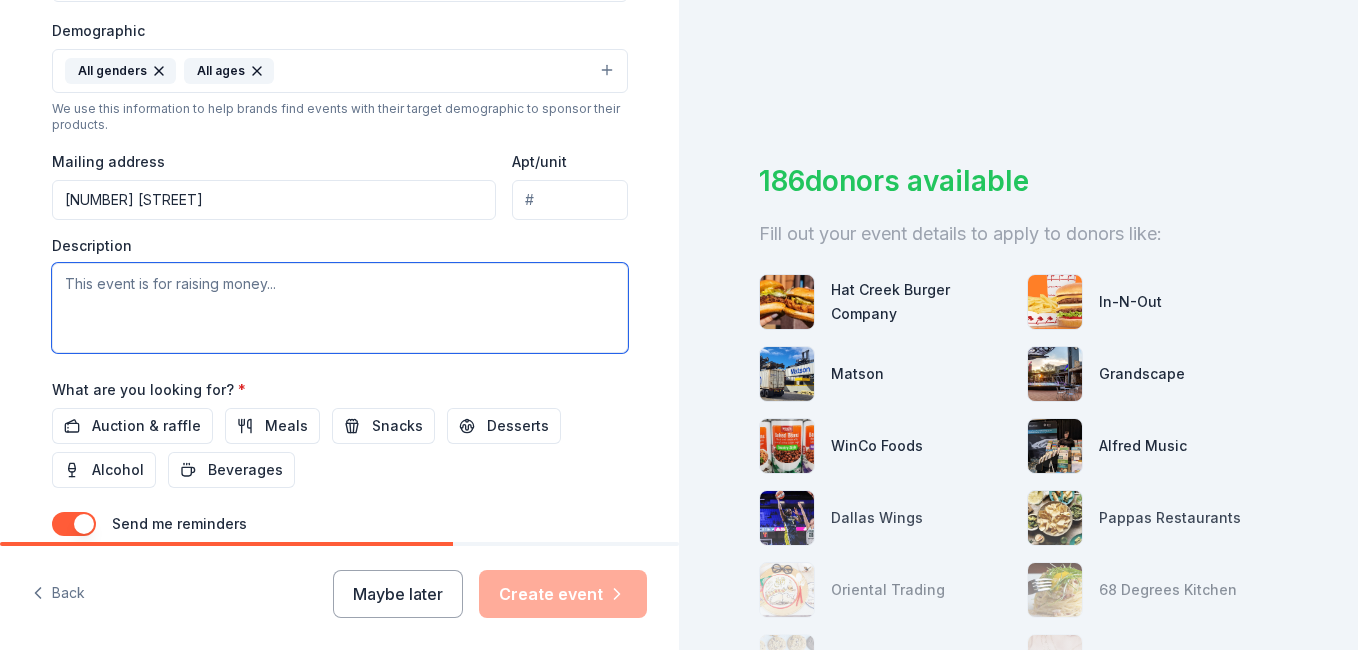 click at bounding box center (340, 308) 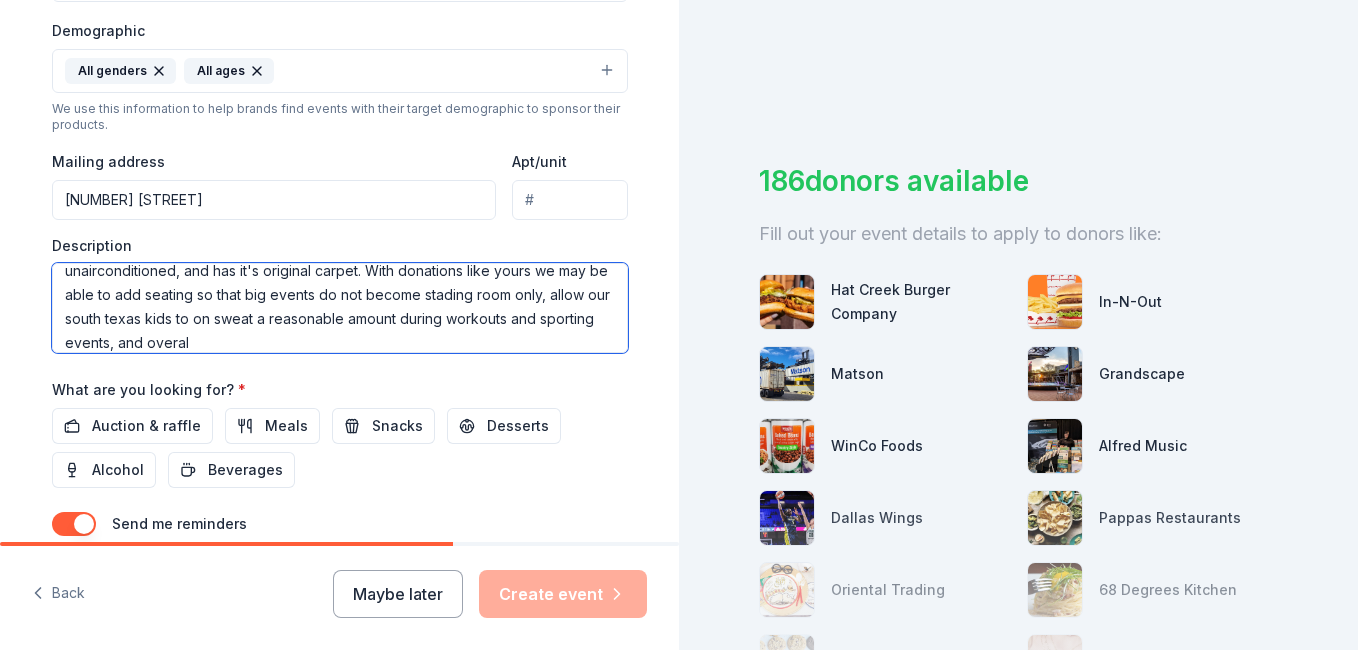 scroll, scrollTop: 205, scrollLeft: 0, axis: vertical 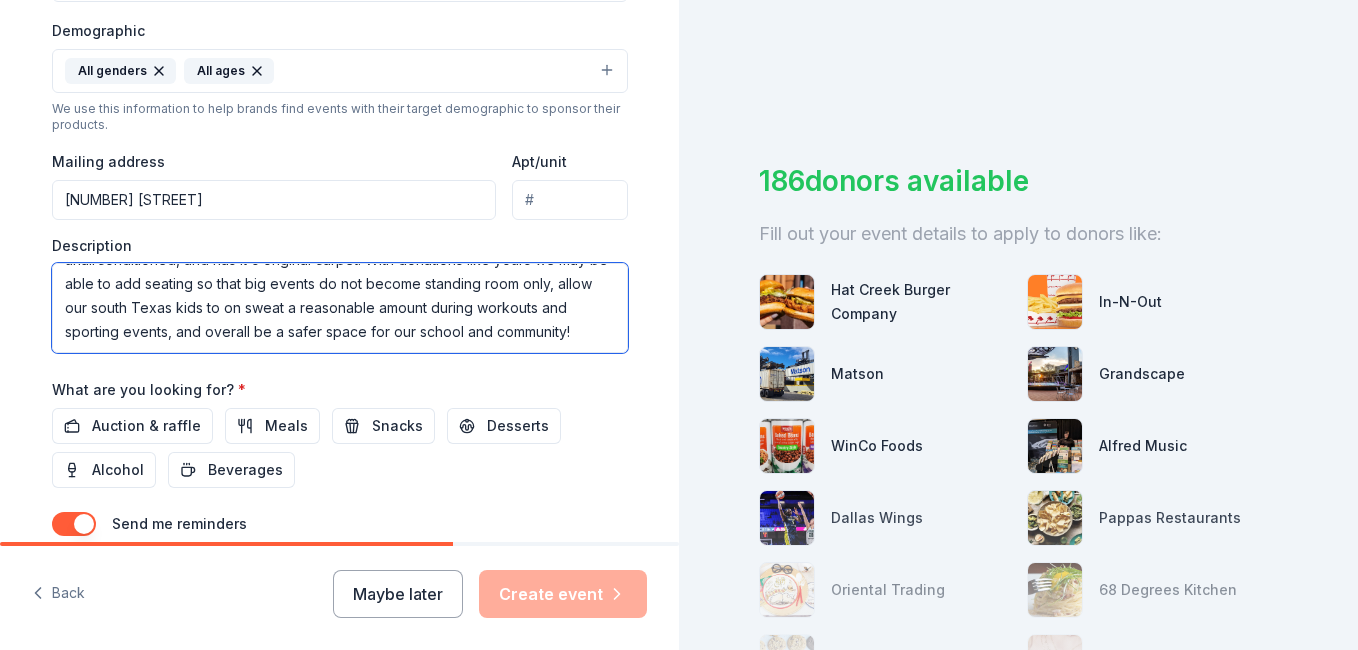 click on "Our first annual Raffle will kick off in November with a drawing date in December at our annual Christmas program put on by our entire student body! It's the most anticipated and attended event for our entire community. We are raising funds to support our school and our BIG give back goal is to provide funds to allow a new updated gymnasium to be built. This is the location the program is held, and where our students participate in physical education, play volleyball and basketball games, and host field day. Our gym was built in 1984, it's outdated, unairconditioned, and has it's original carpet. With donations like yours we may be able to add seating so that big events do not become standing room only, allow our south Texas kids to on sweat a reasonable amount during workouts and sporting events, and overall be a safer space for our school and community!" at bounding box center [340, 308] 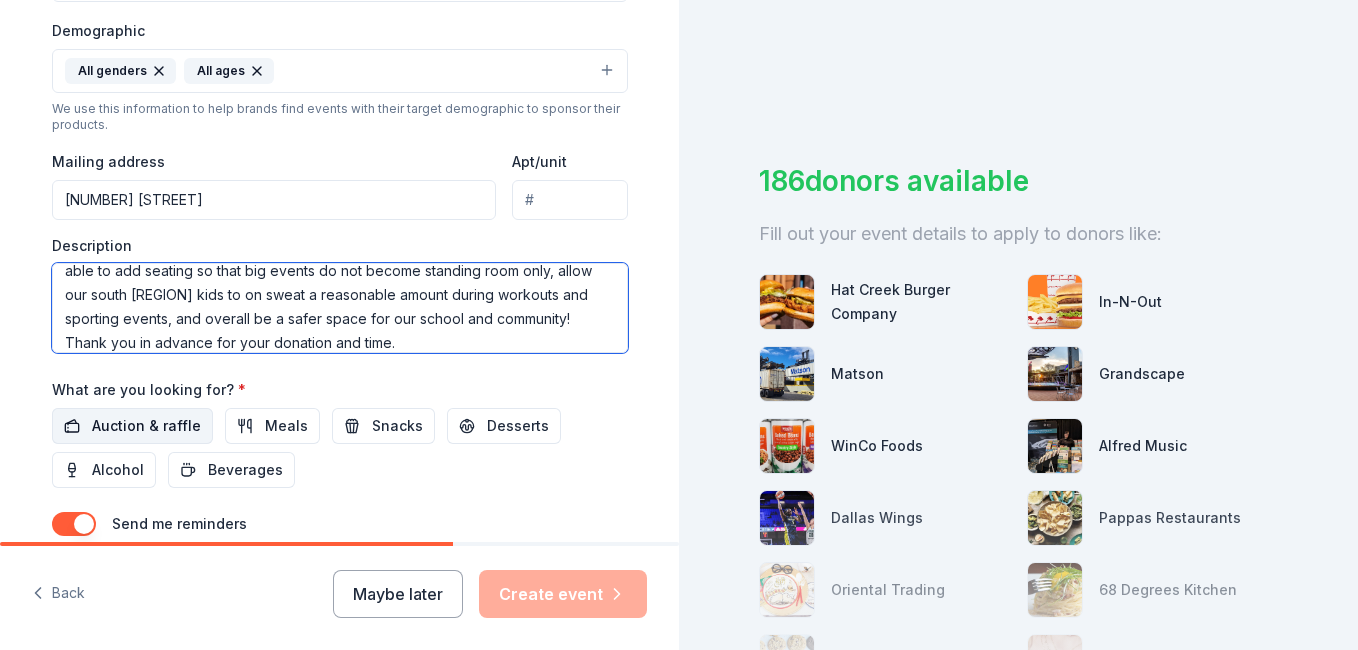 type on "Our first annual Raffle will kick off in November with a drawing date in December at our annual Christmas program put on by our entire student body!  It's the most anticipated and attended event for our entire community.  We are raising funds to support our school and our BIG give back goal is to provide funds to allow a new updated gymnasium to be built.  This is the location the program is held, and where our students participate in physical education, play volleyball and basketball games, and host field day.  Our gym was built in 1984, it's outdated, unairconditioned, and has it's original carpet.  With donations like yours we may be able to add seating so that big events do not become standing room only, allow our south [REGION] kids to on sweat a reasonable amount during workouts and sporting events, and overall be a safer space for our school and community!  Thank you in advance for your donation and time." 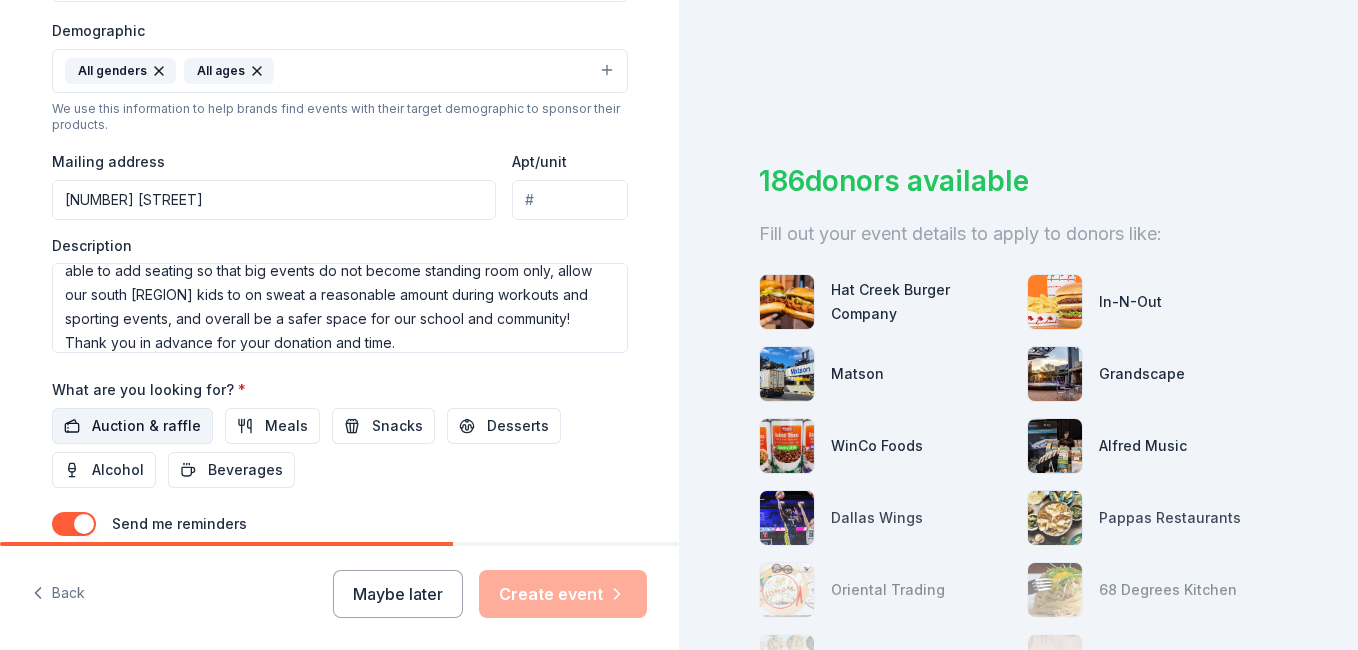 click on "Auction & raffle" at bounding box center (146, 426) 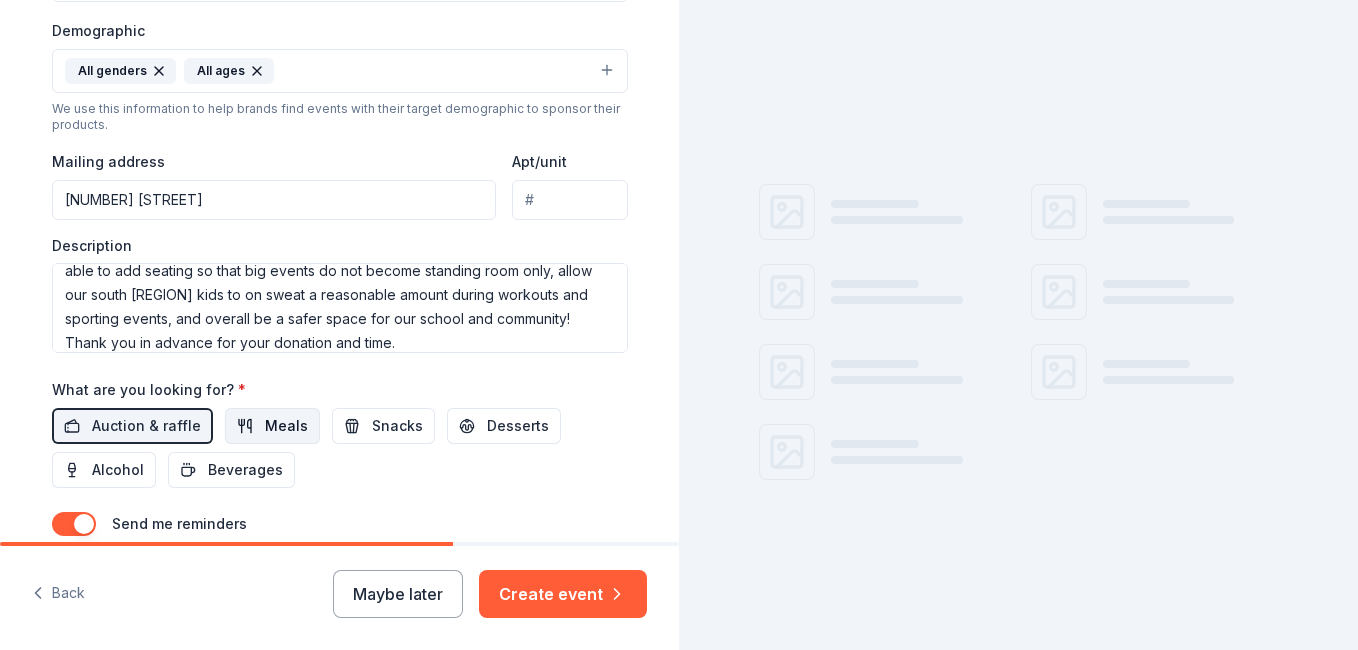 click on "Meals" at bounding box center [286, 426] 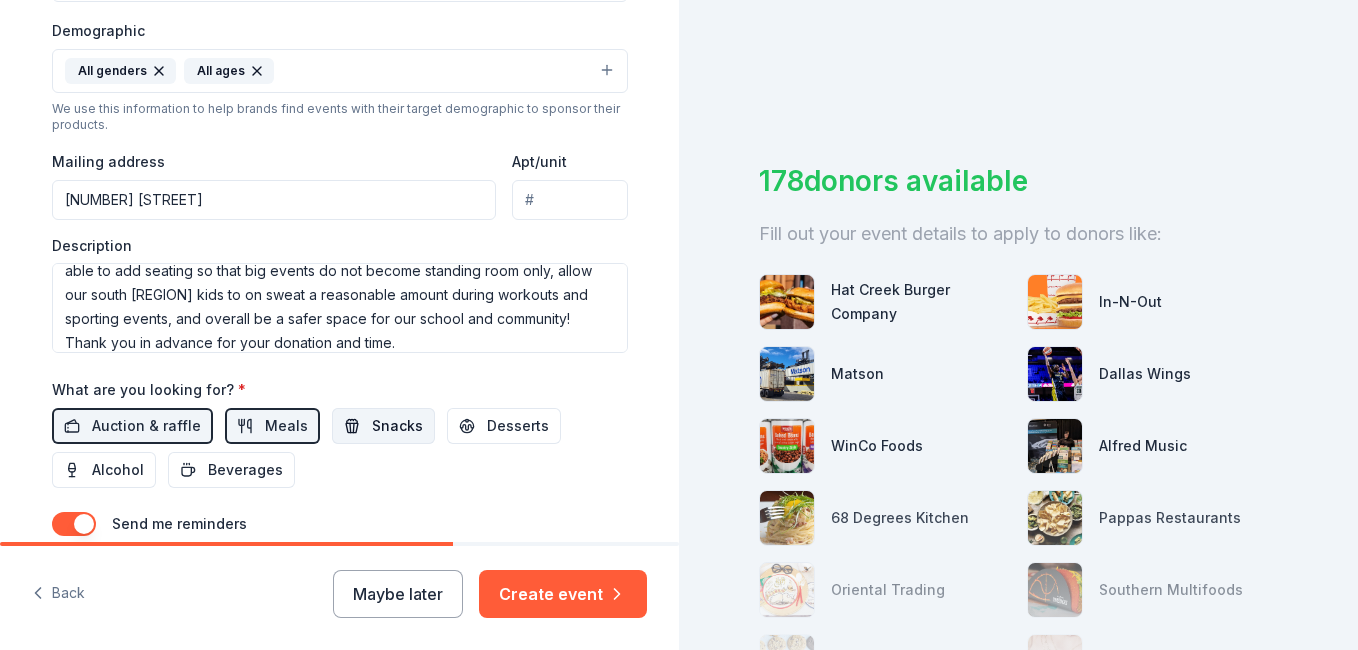 click on "Snacks" at bounding box center [397, 426] 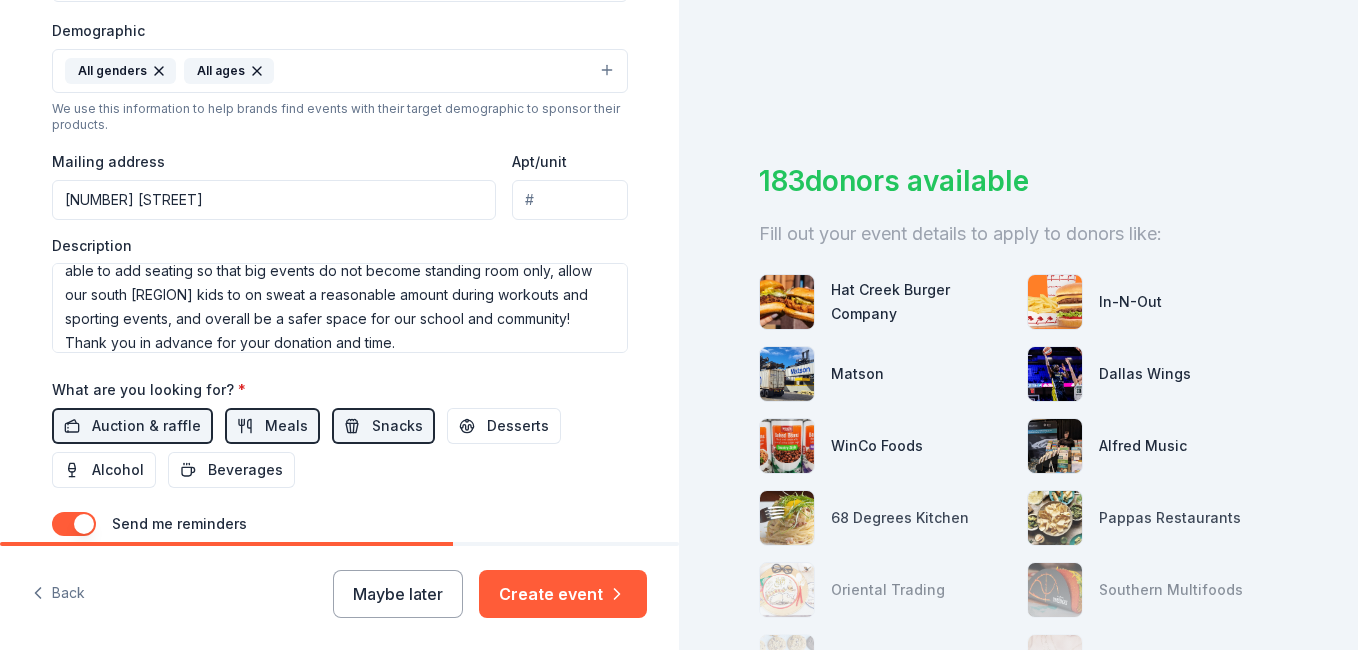 drag, startPoint x: 115, startPoint y: 473, endPoint x: 152, endPoint y: 466, distance: 37.65634 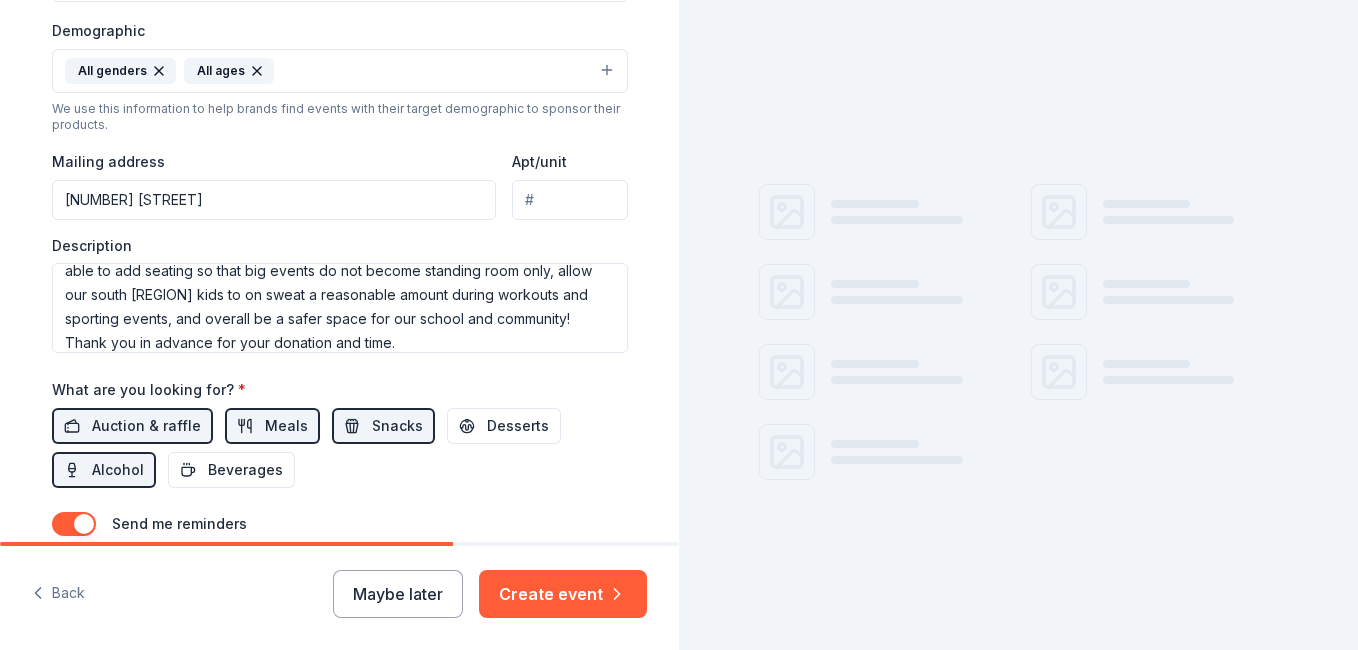drag, startPoint x: 242, startPoint y: 479, endPoint x: 308, endPoint y: 458, distance: 69.260376 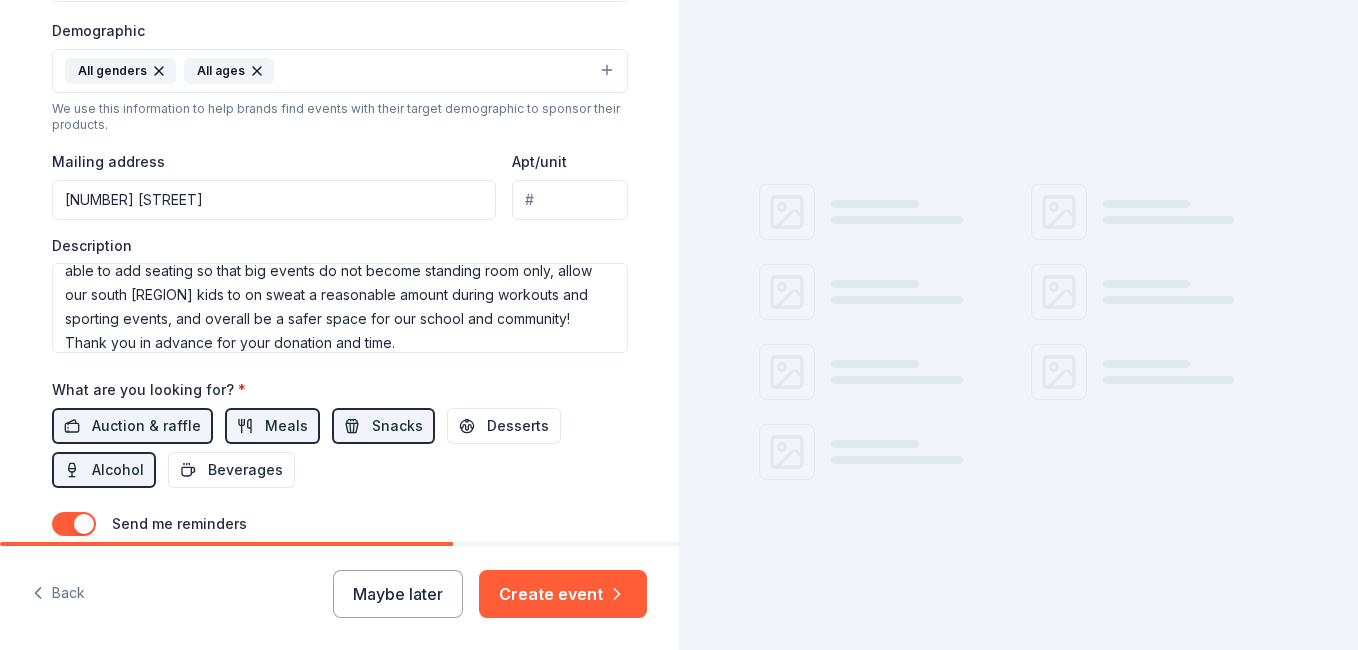 click on "Beverages" at bounding box center (245, 470) 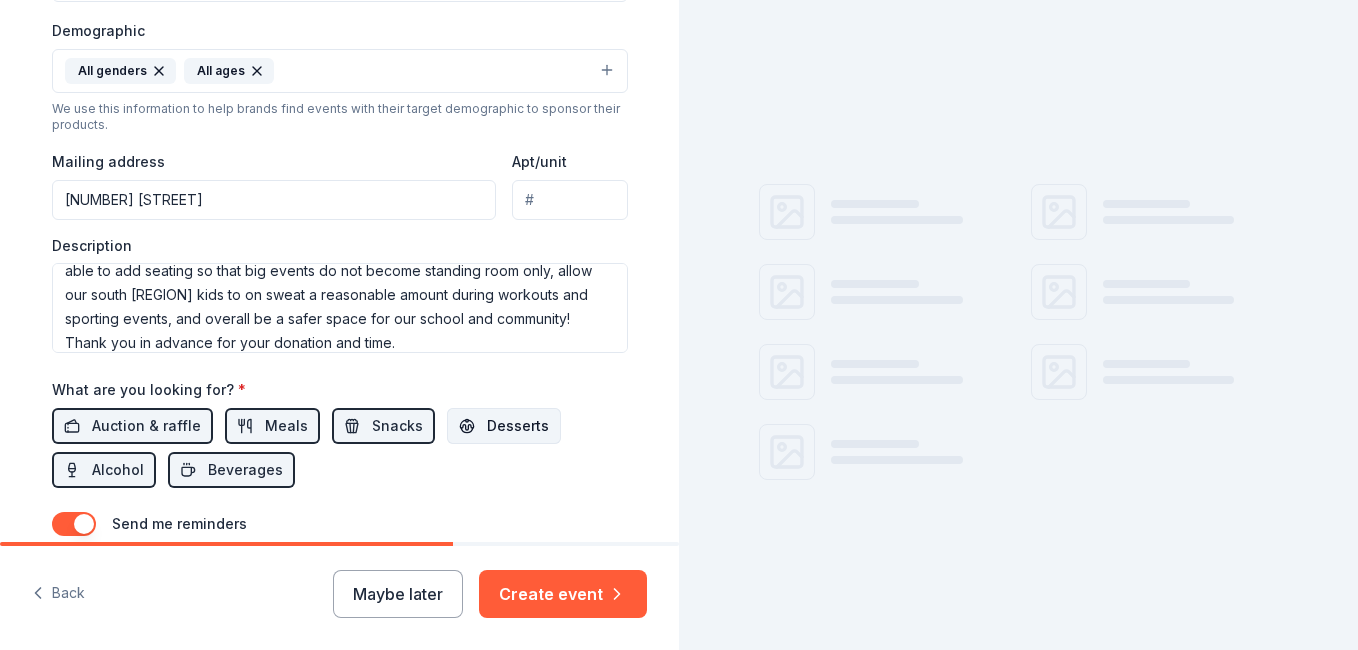 click on "Desserts" at bounding box center [518, 426] 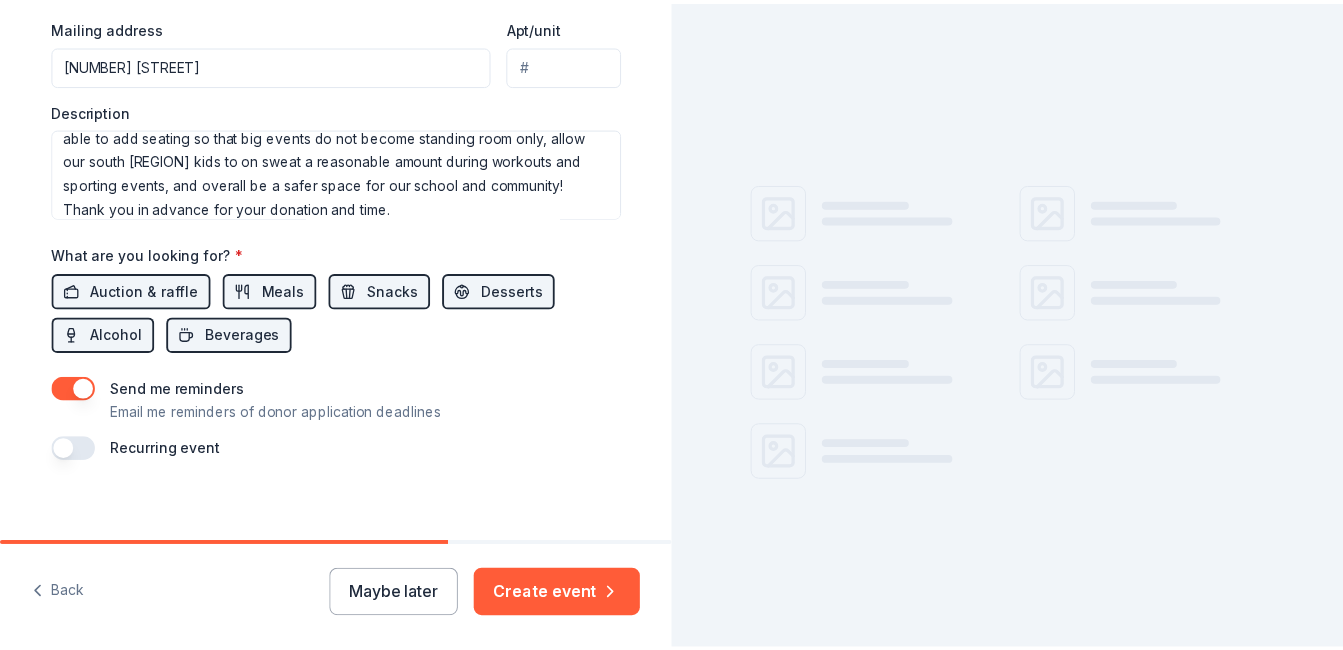 scroll, scrollTop: 793, scrollLeft: 0, axis: vertical 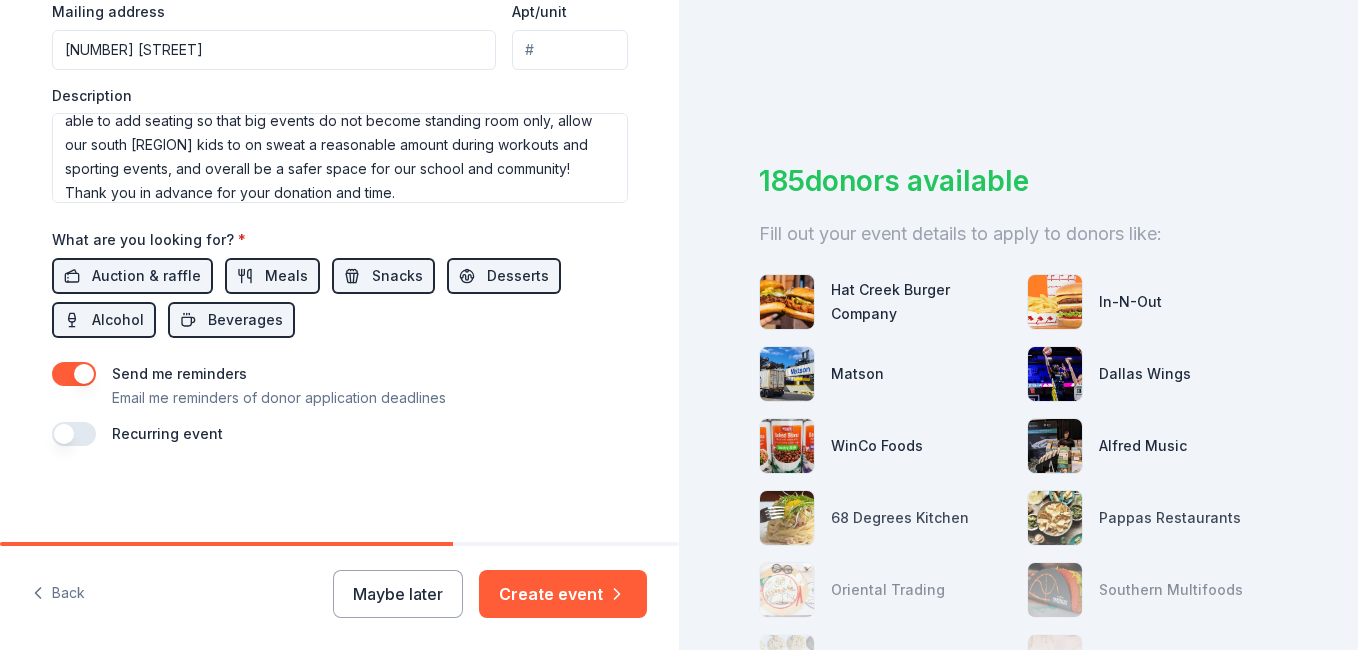 click on "Create event" at bounding box center [563, 594] 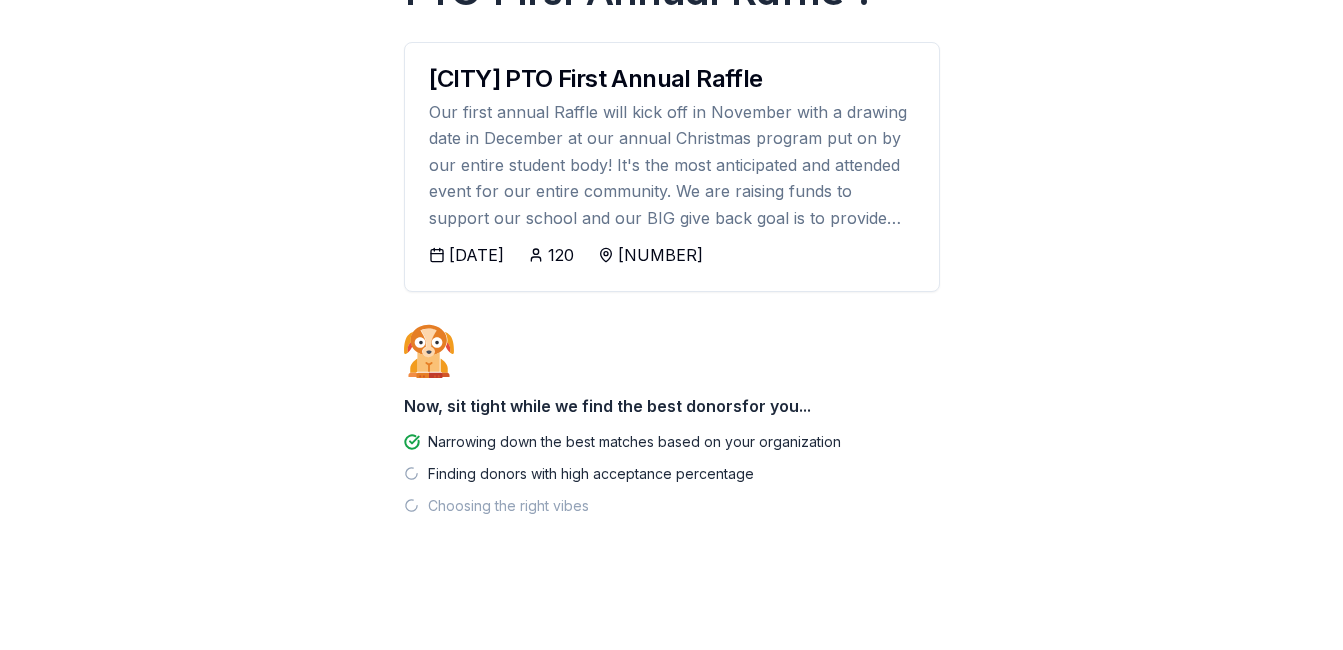 scroll, scrollTop: 277, scrollLeft: 0, axis: vertical 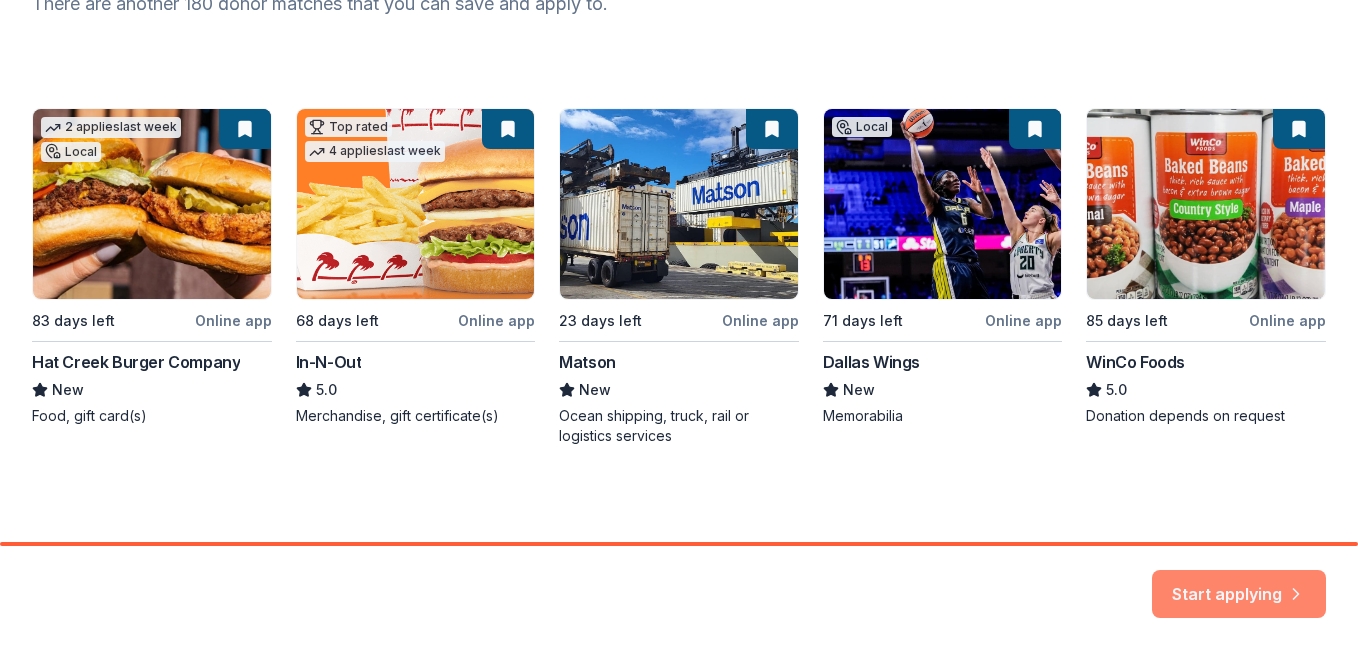 click 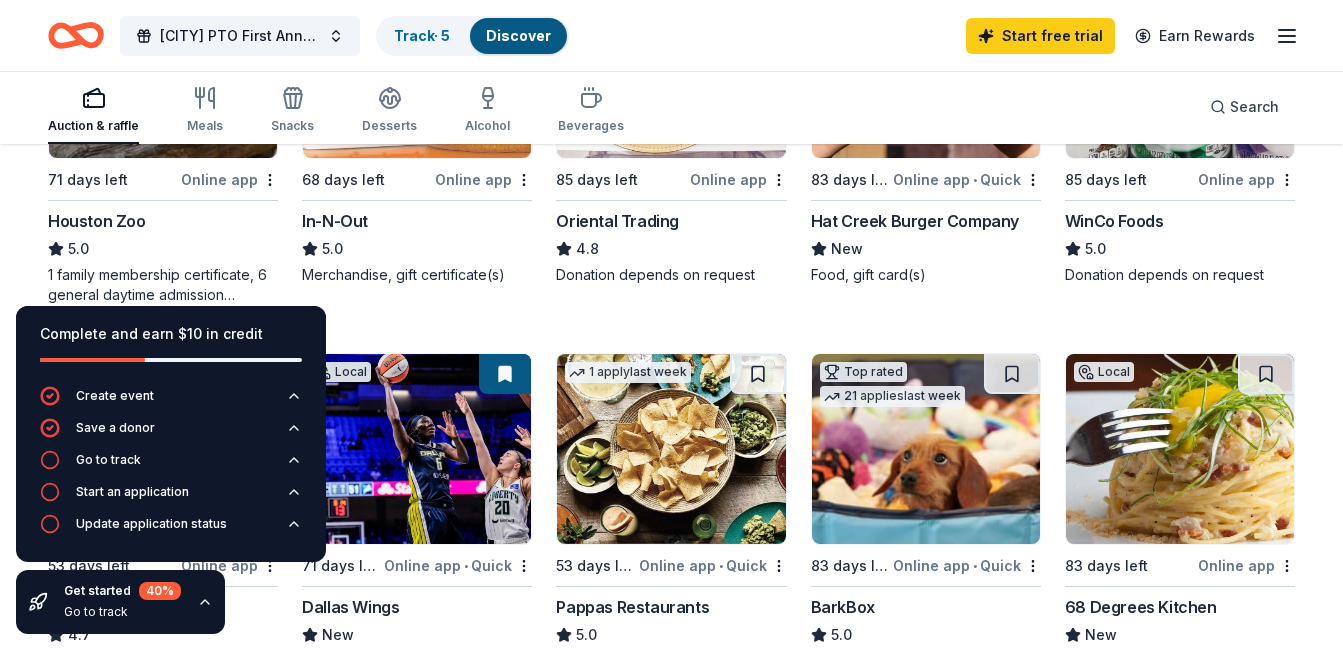 scroll, scrollTop: 400, scrollLeft: 0, axis: vertical 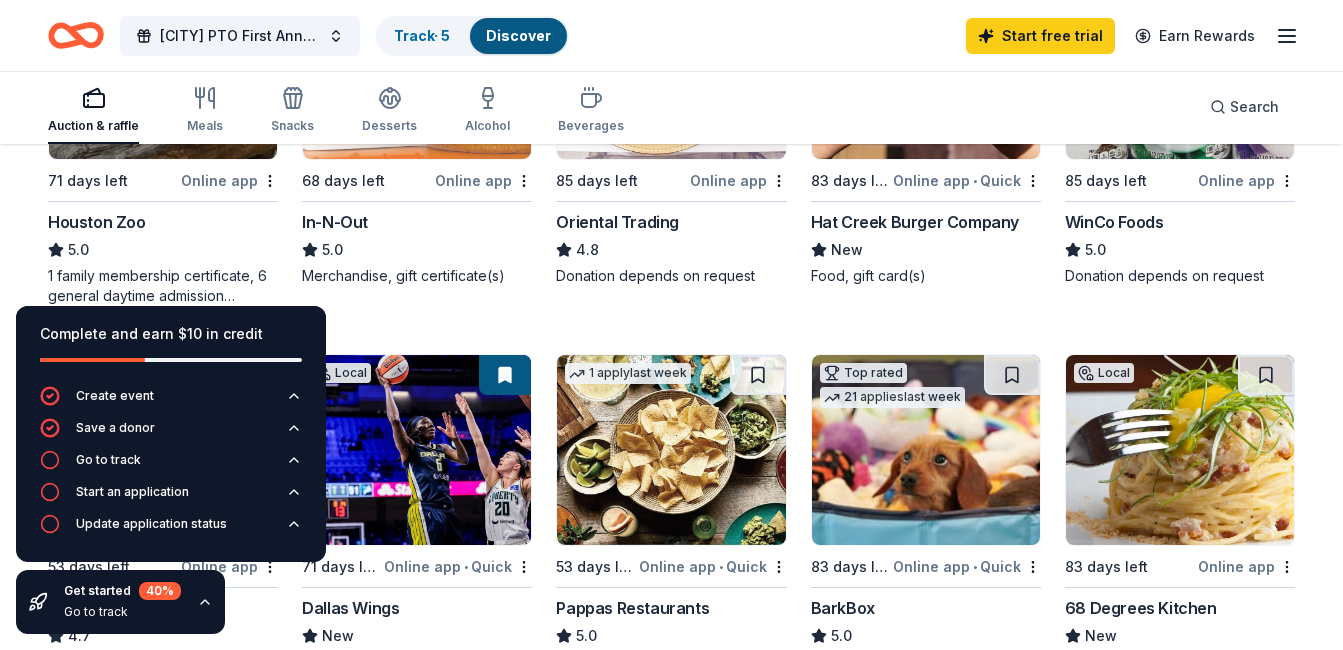 click on "Online app" at bounding box center (229, 180) 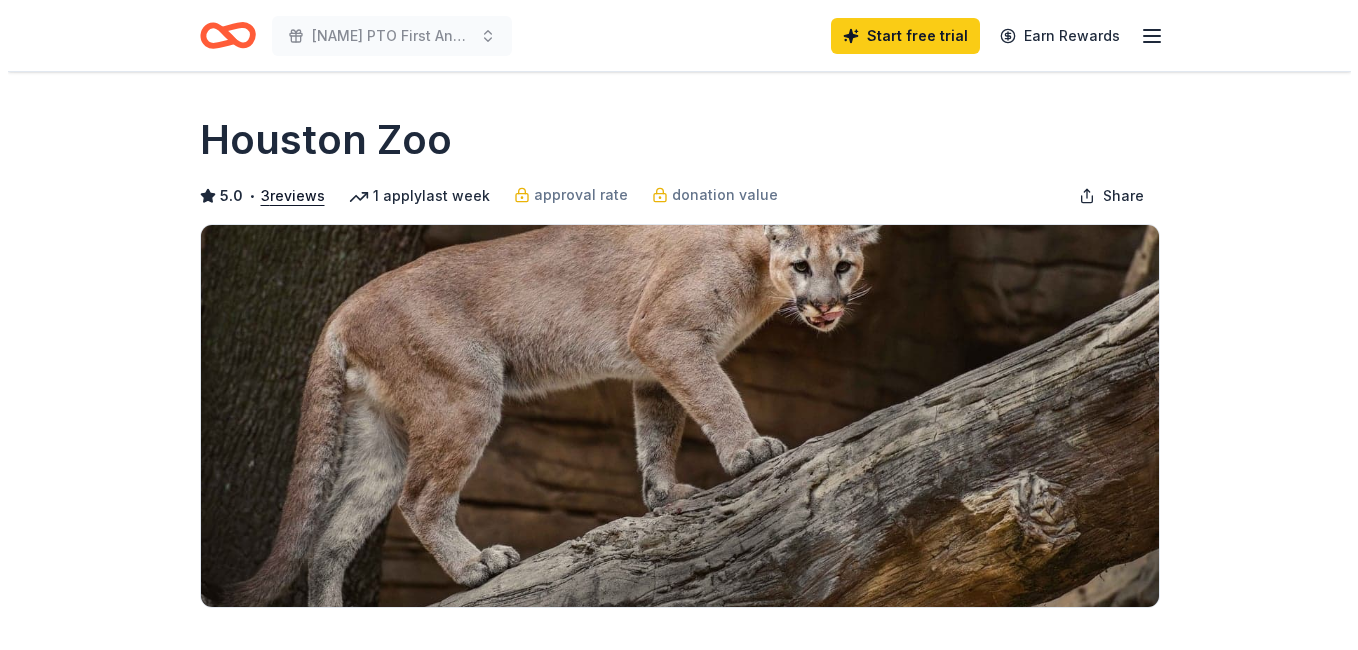 scroll, scrollTop: 400, scrollLeft: 0, axis: vertical 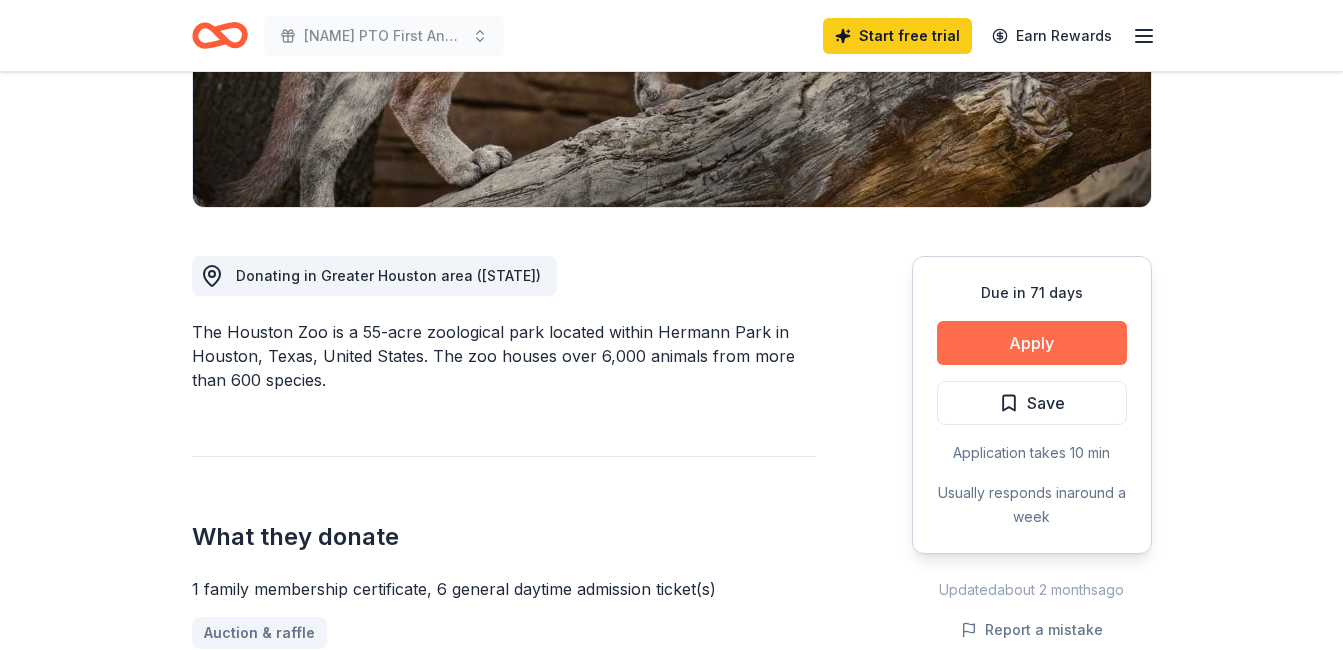 click on "Apply" at bounding box center (1032, 343) 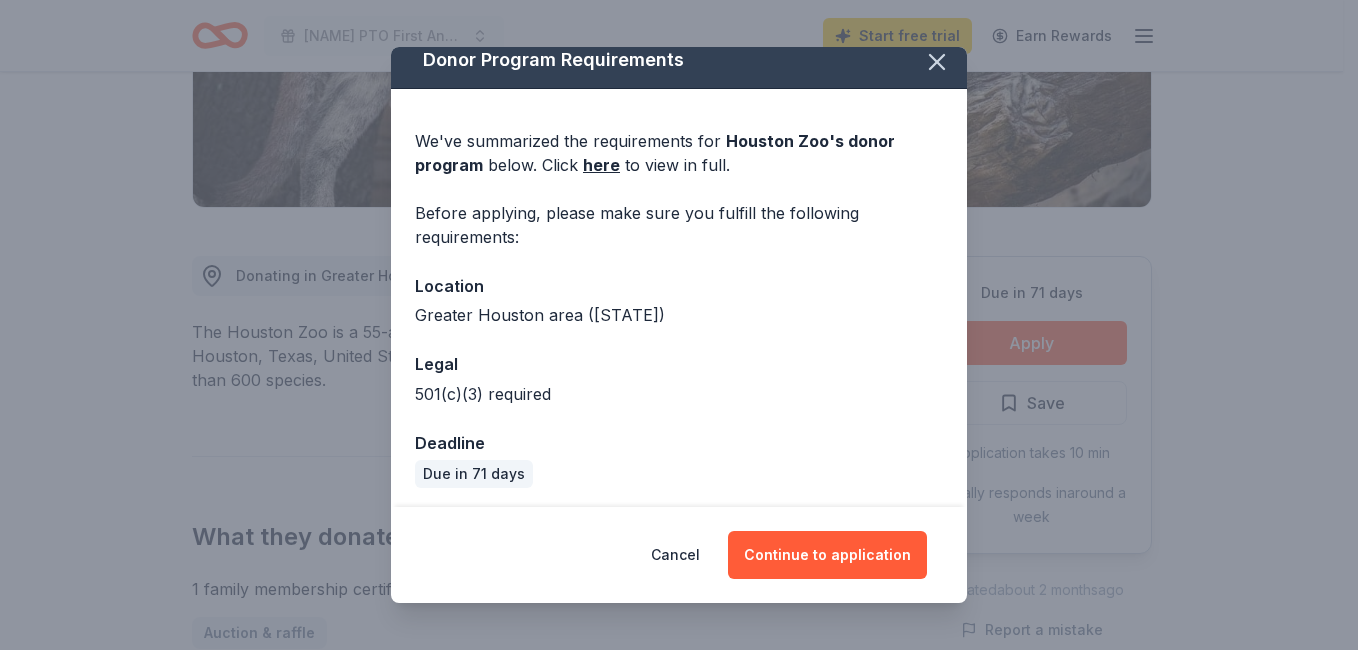 scroll, scrollTop: 20, scrollLeft: 0, axis: vertical 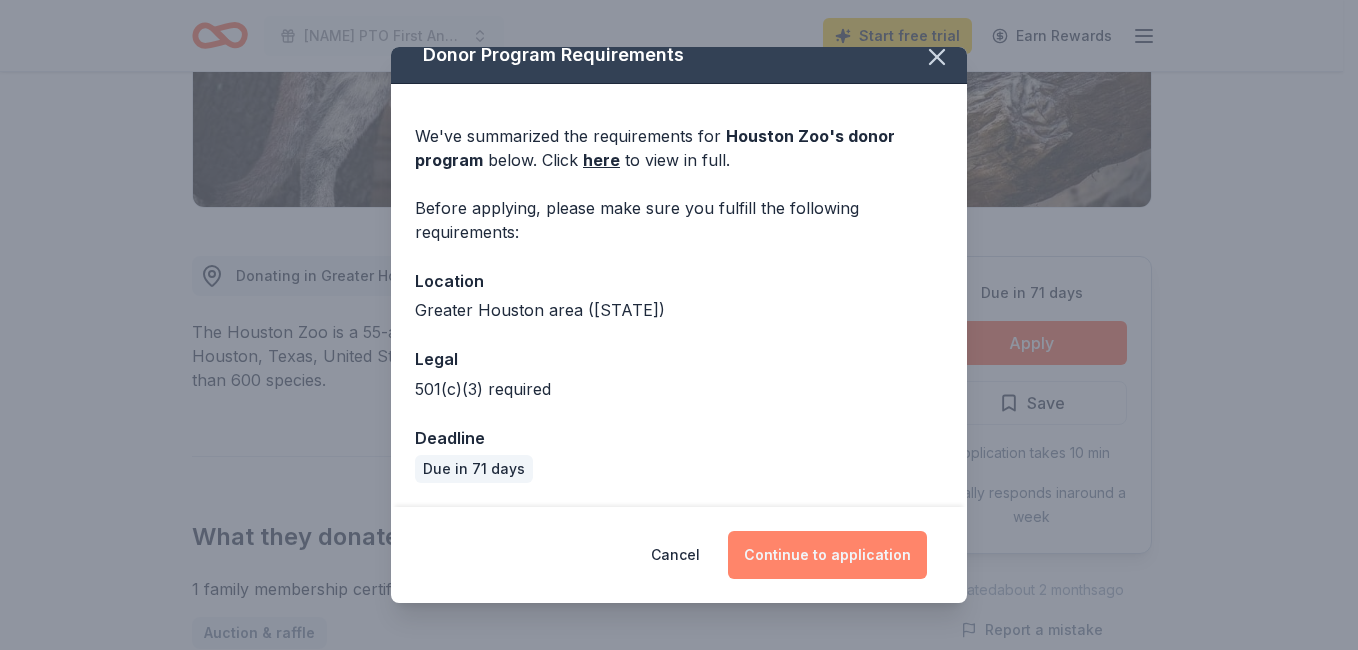 click on "Continue to application" at bounding box center [827, 555] 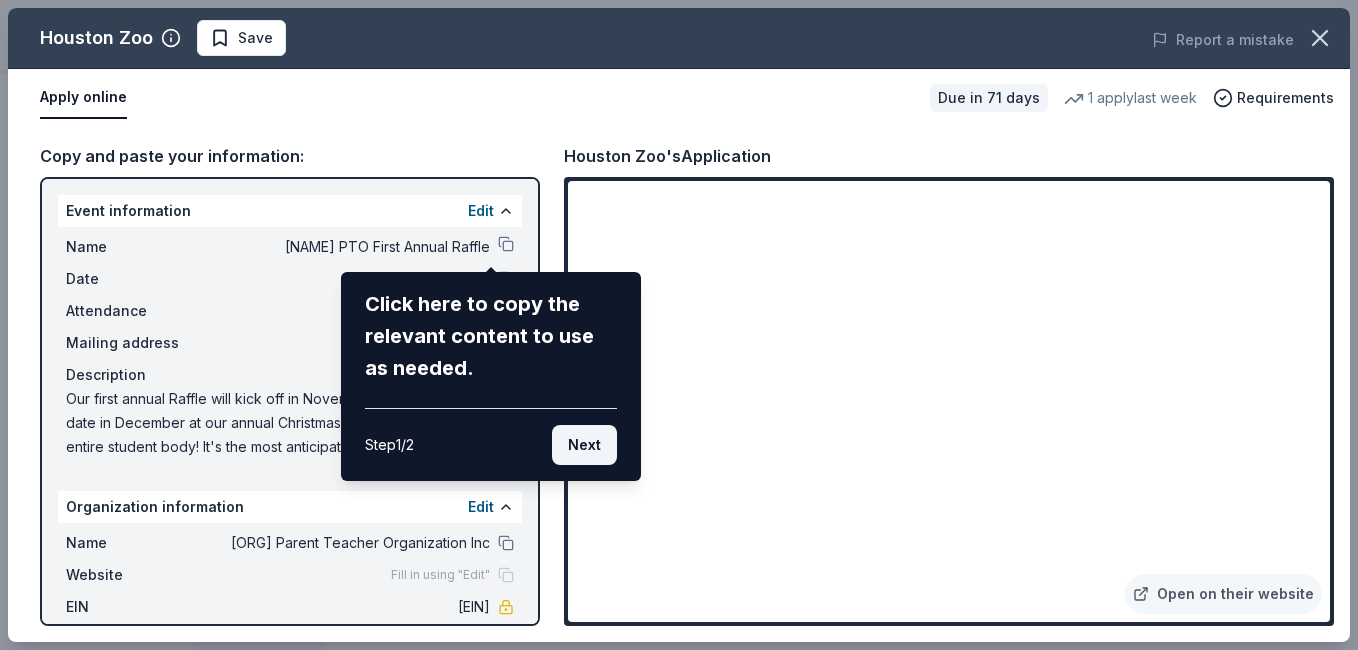 click on "Next" at bounding box center (584, 445) 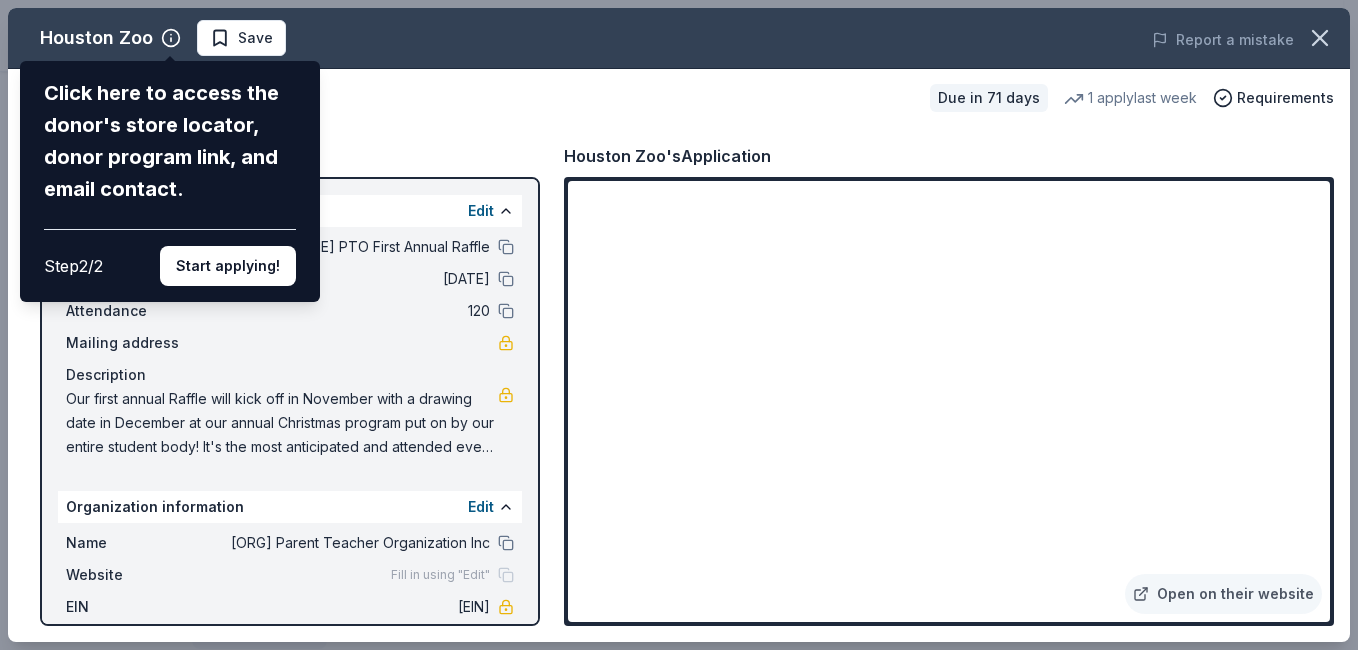 drag, startPoint x: 287, startPoint y: 275, endPoint x: 300, endPoint y: 279, distance: 13.601471 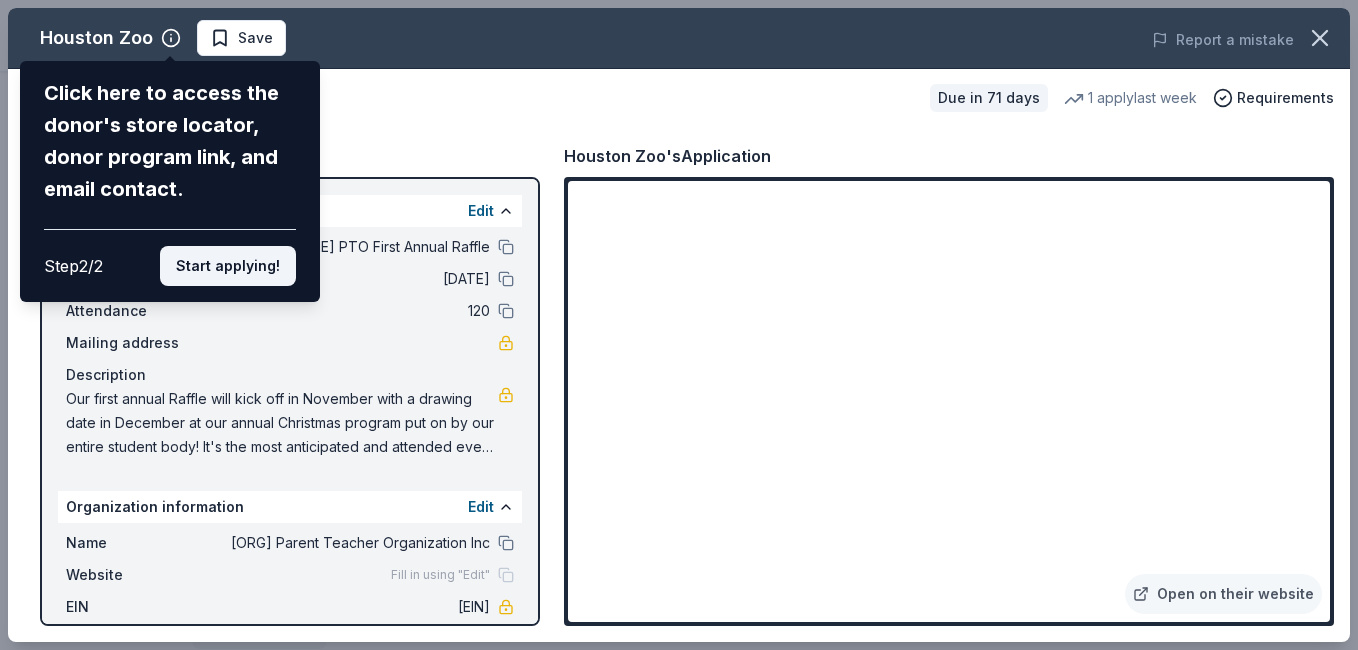 click on "Start applying!" at bounding box center [228, 266] 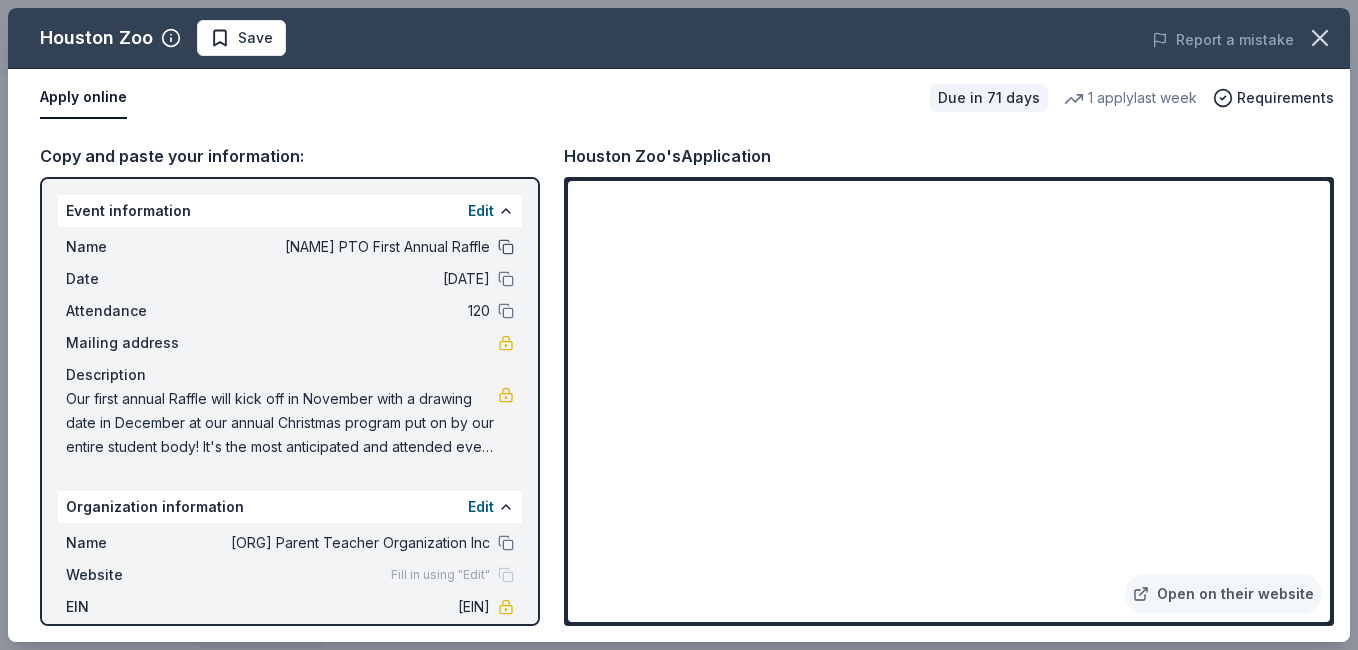 click at bounding box center (506, 247) 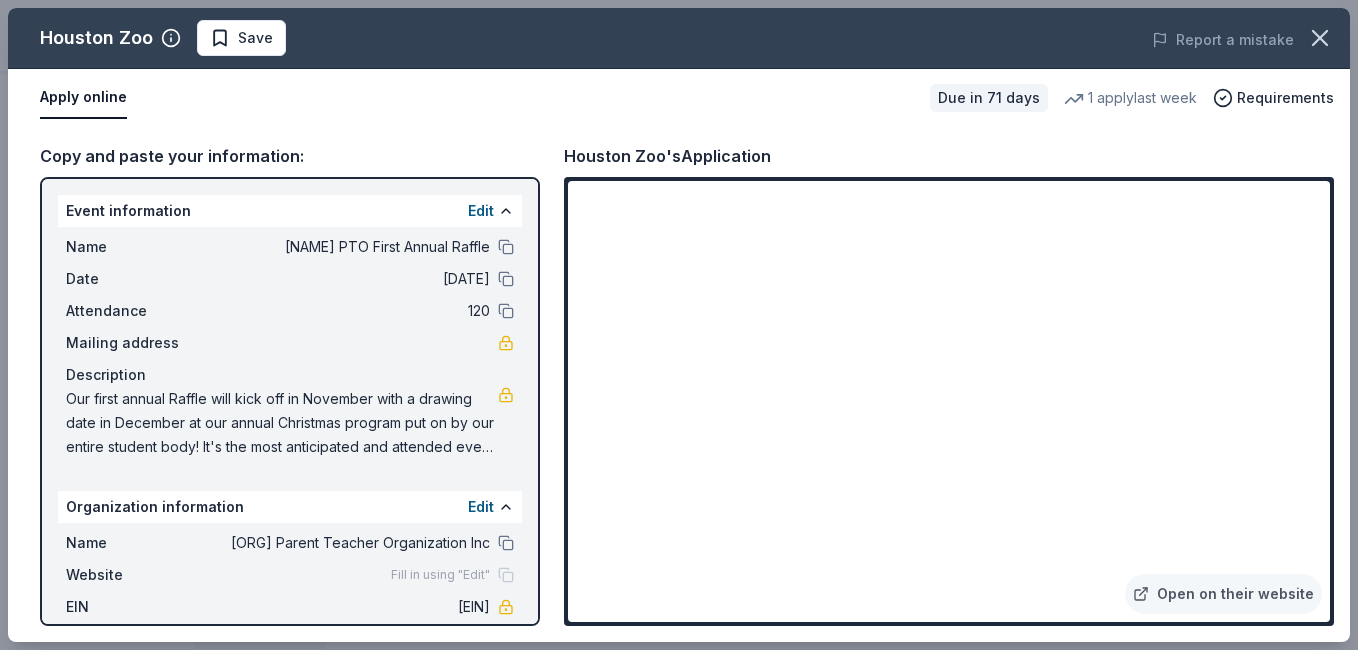 click on "Fill in using "Edit"" at bounding box center (440, 575) 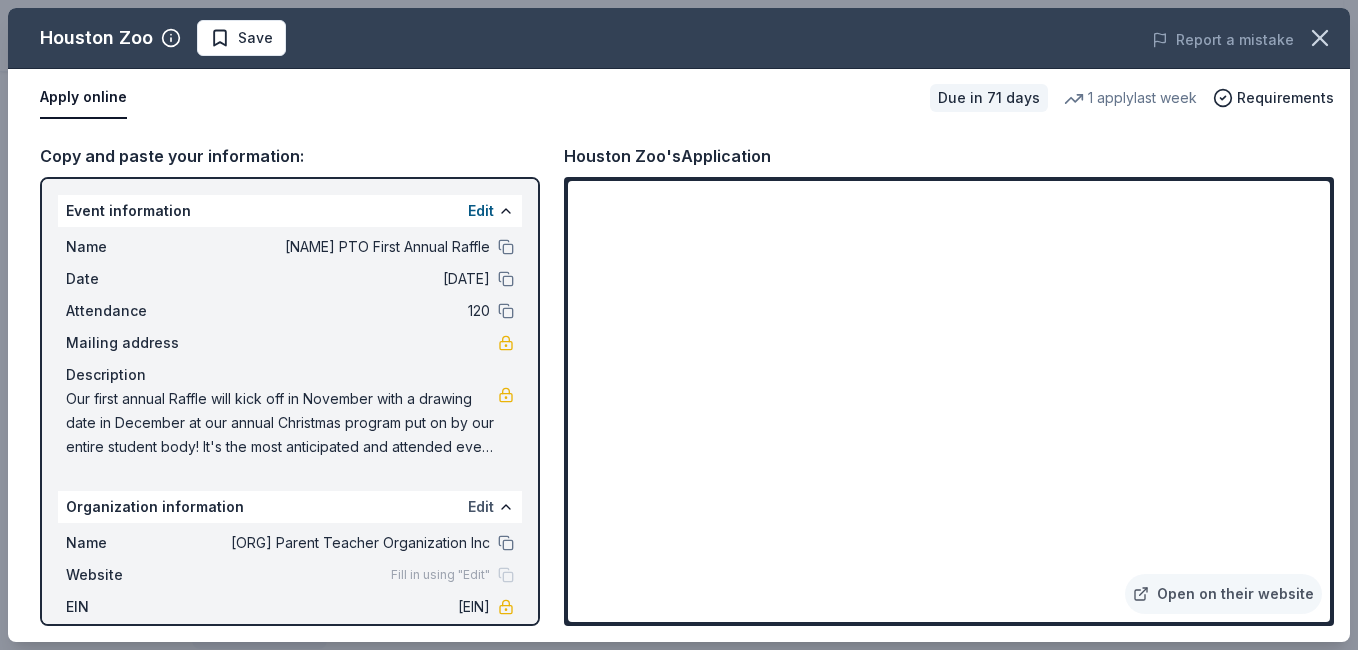 click on "Edit" at bounding box center [481, 507] 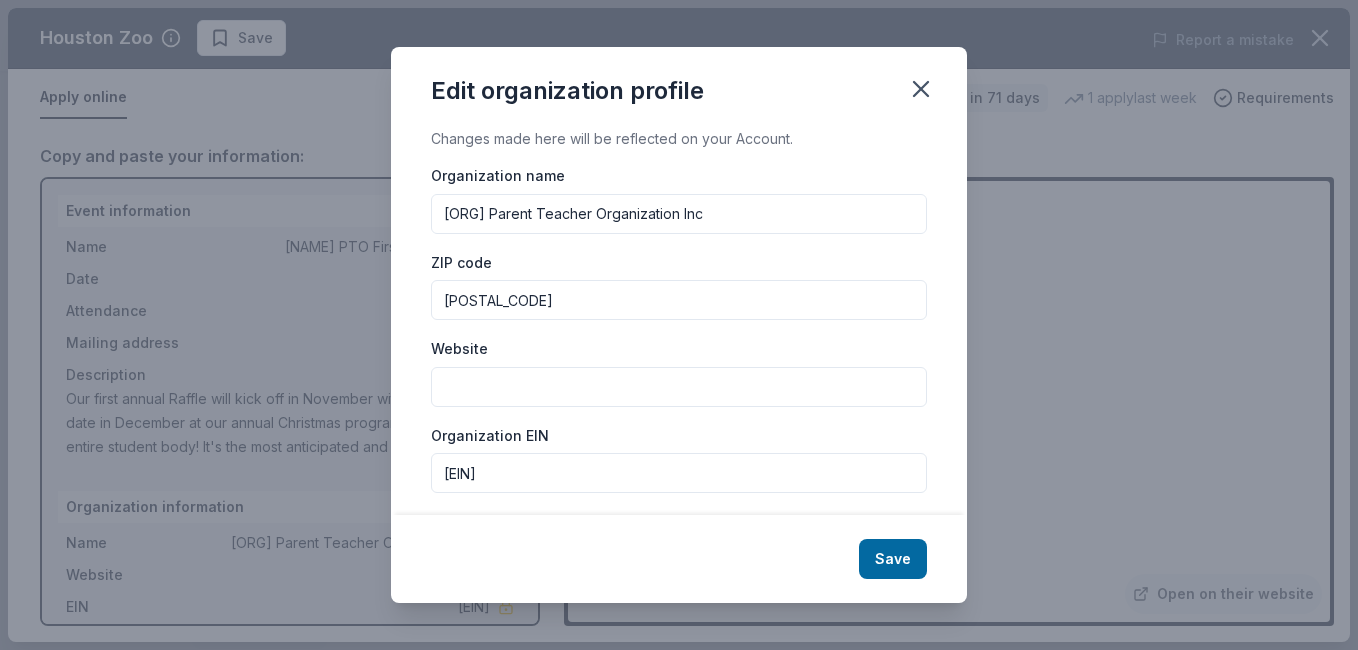 click on "Website" at bounding box center (679, 387) 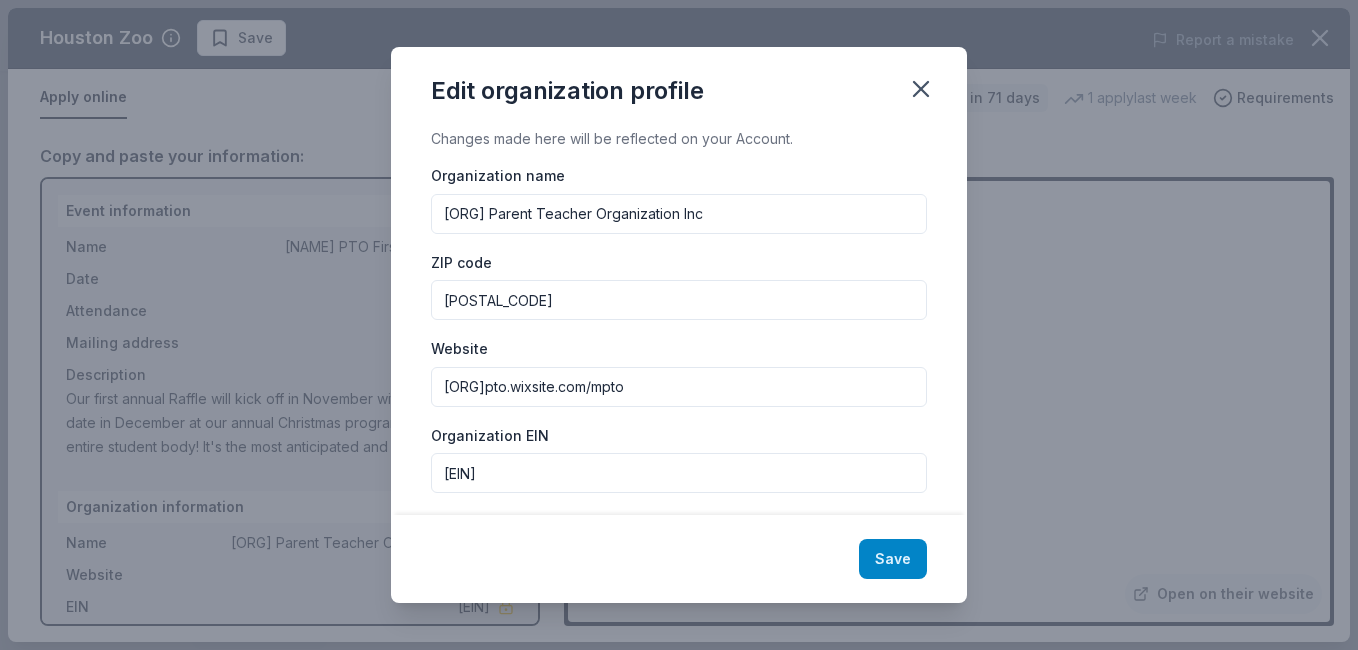 type on "[ORG]pto.wixsite.com/mpto" 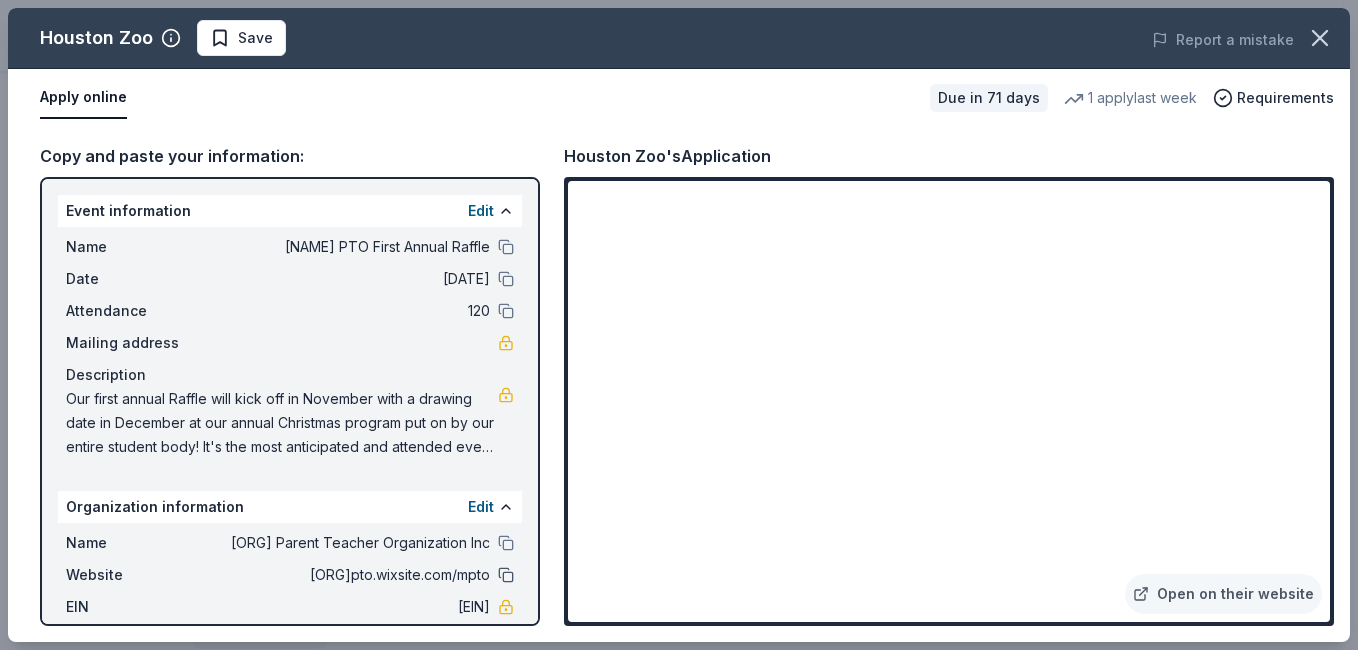 click at bounding box center (506, 575) 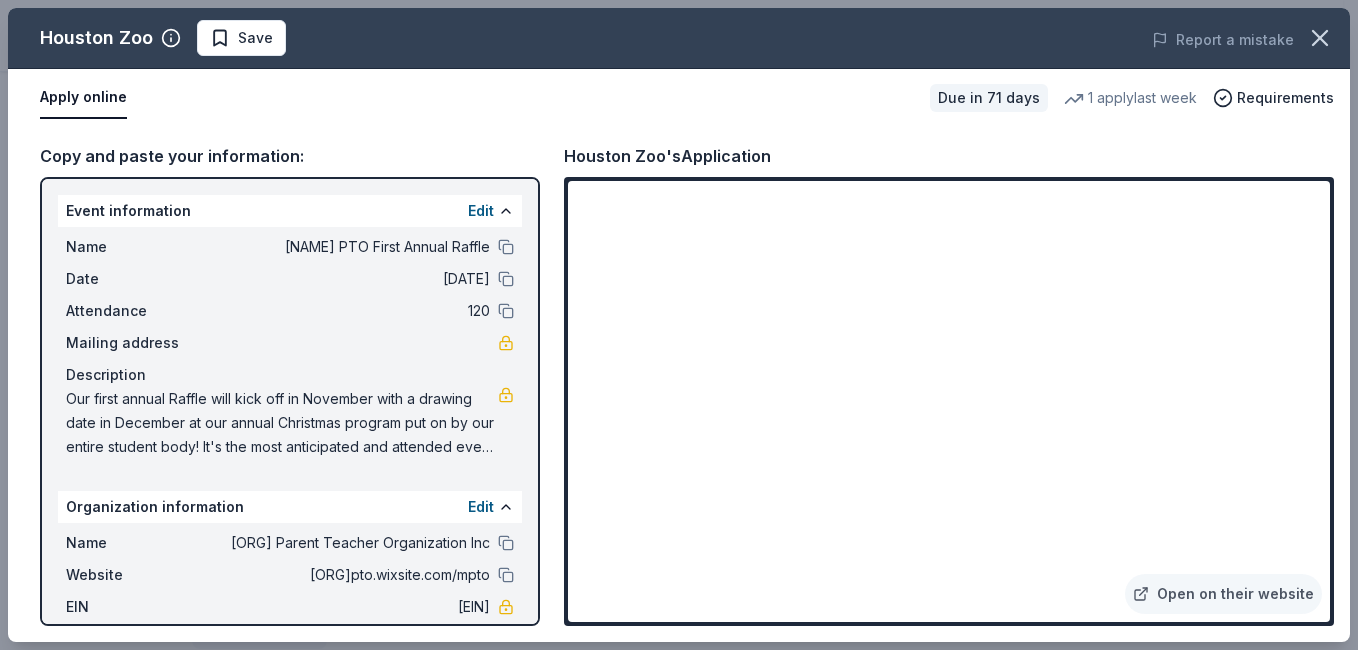 drag, startPoint x: 439, startPoint y: 403, endPoint x: 375, endPoint y: 415, distance: 65.11528 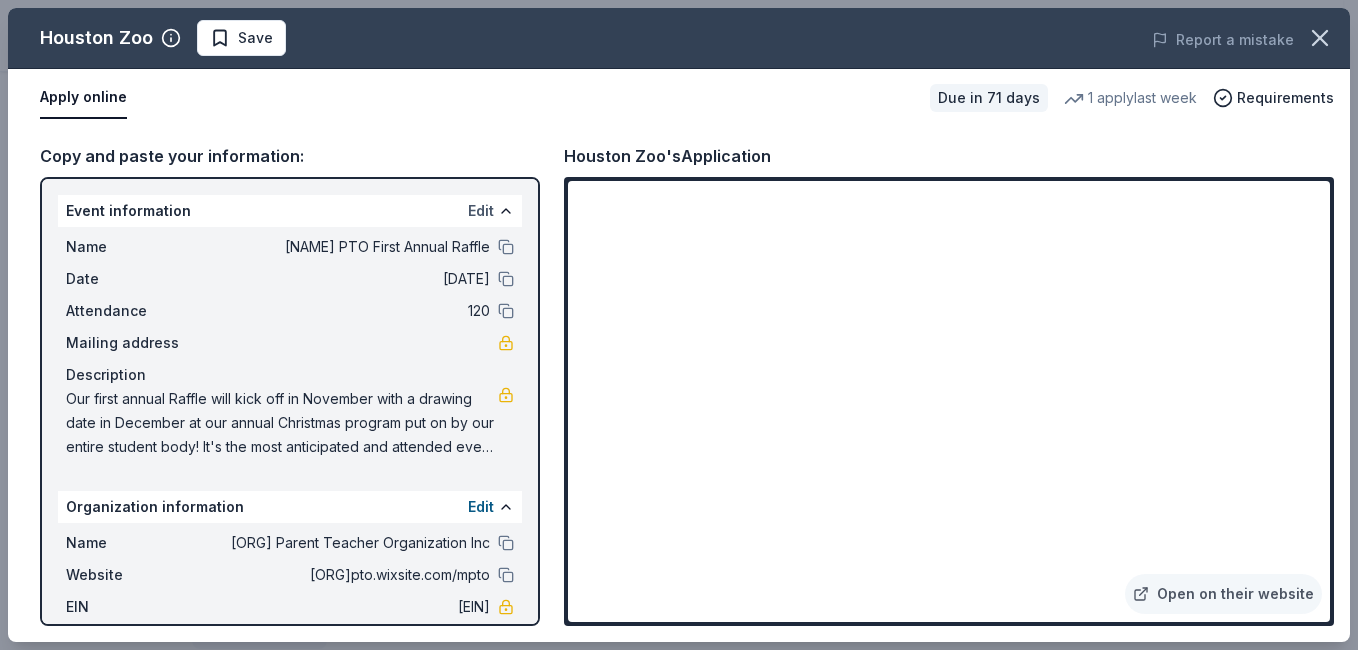 click on "Edit" at bounding box center (481, 211) 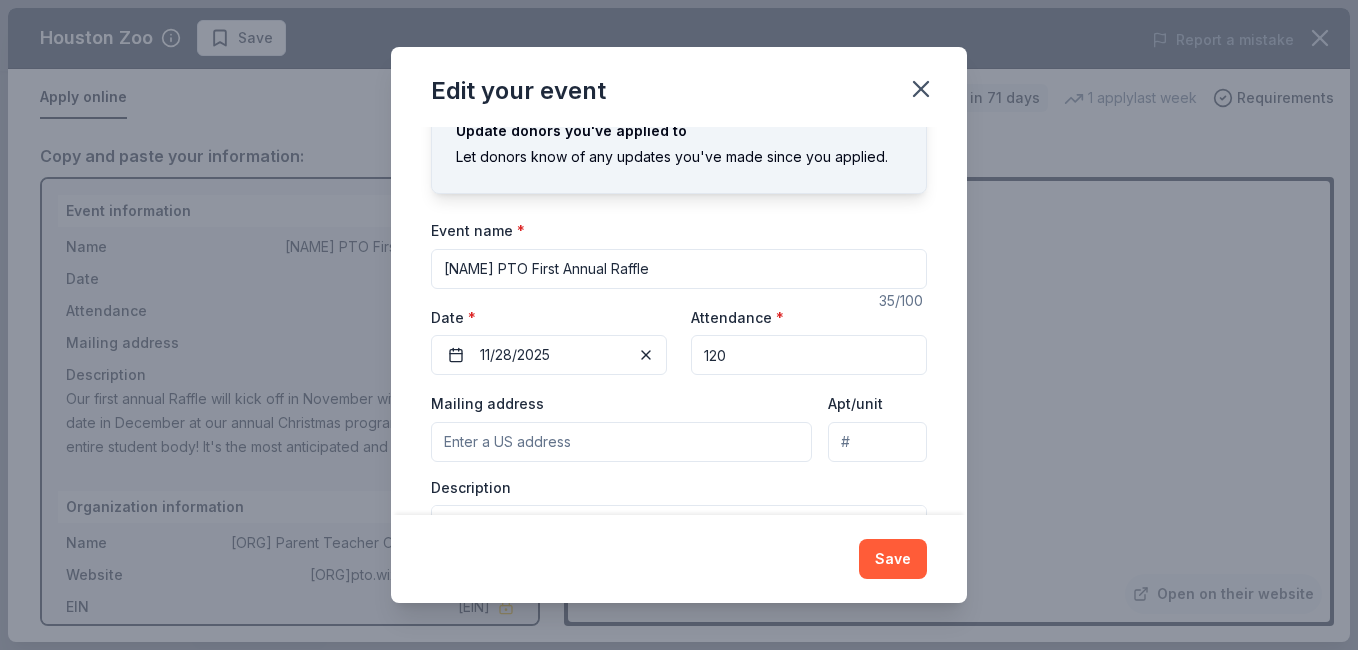 scroll, scrollTop: 181, scrollLeft: 0, axis: vertical 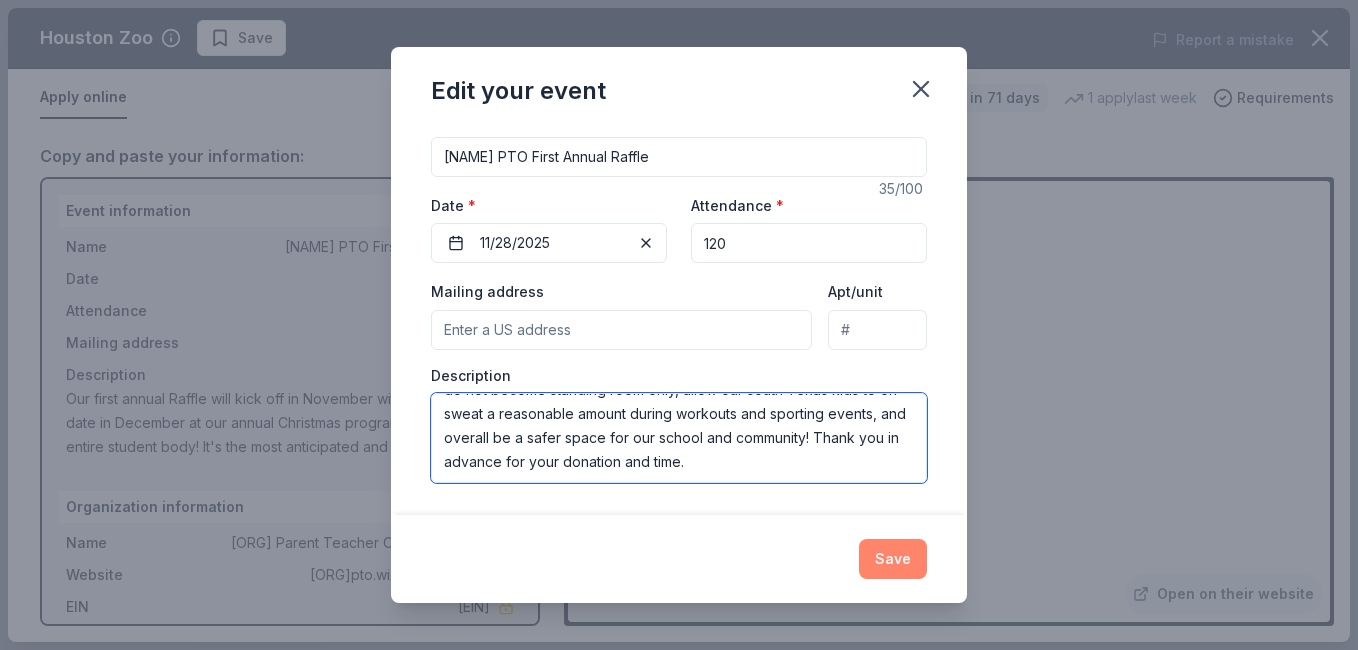 drag, startPoint x: 441, startPoint y: 409, endPoint x: 926, endPoint y: 561, distance: 508.26077 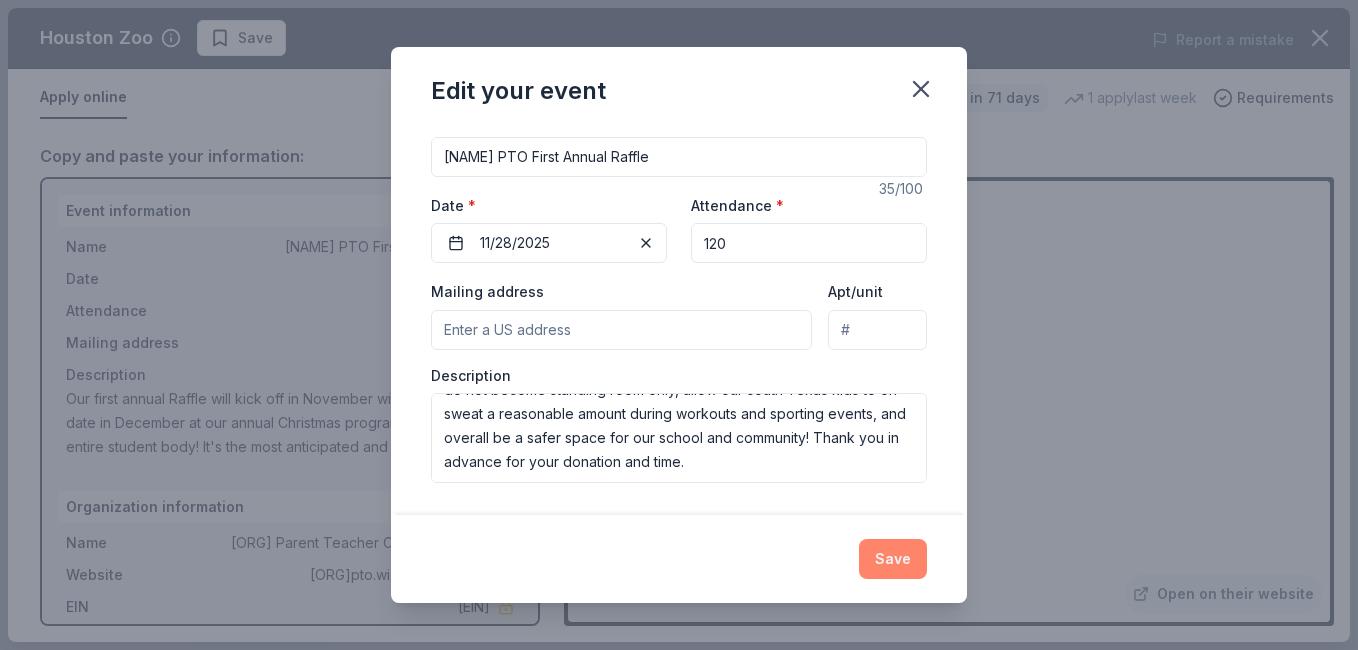 click on "Save" at bounding box center (893, 559) 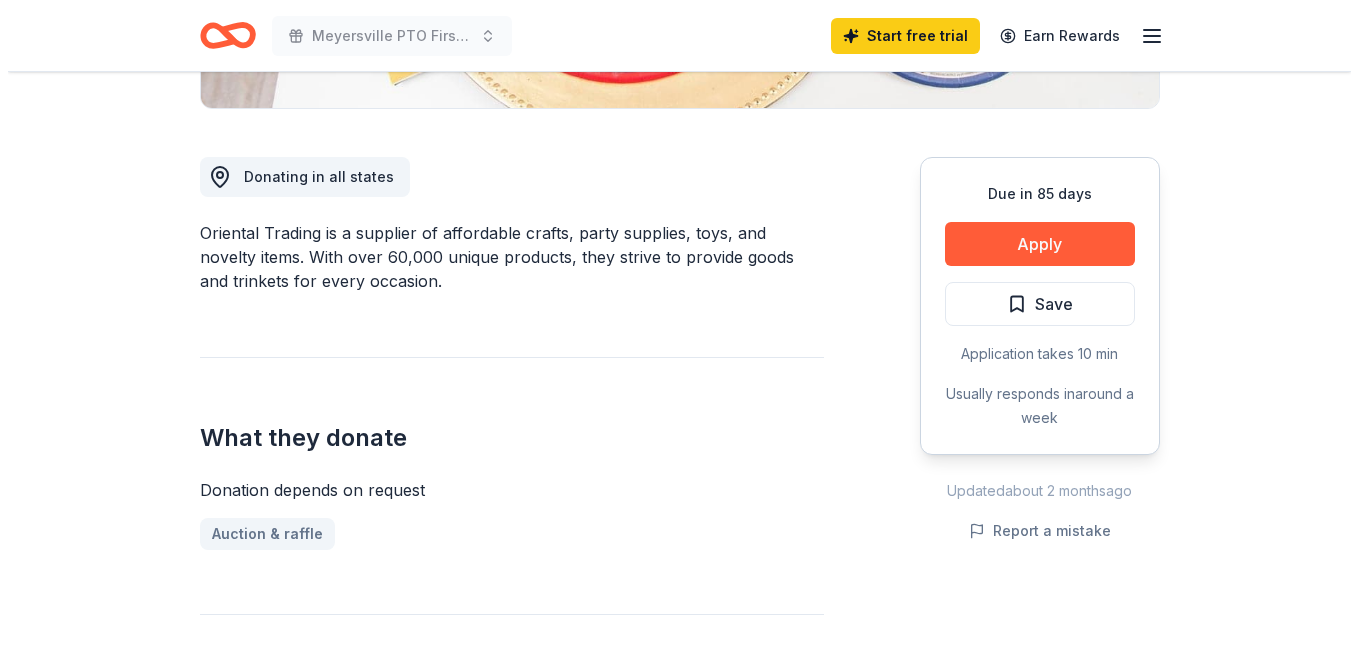 scroll, scrollTop: 500, scrollLeft: 0, axis: vertical 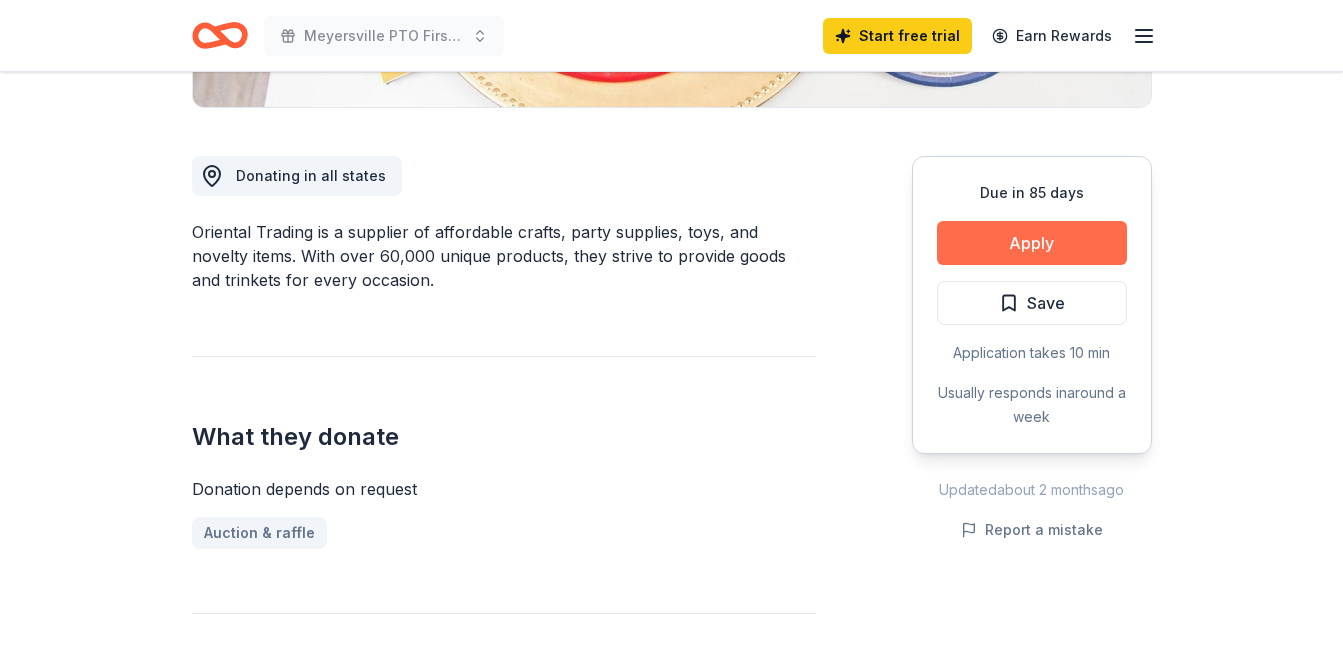 click on "Apply" at bounding box center [1032, 243] 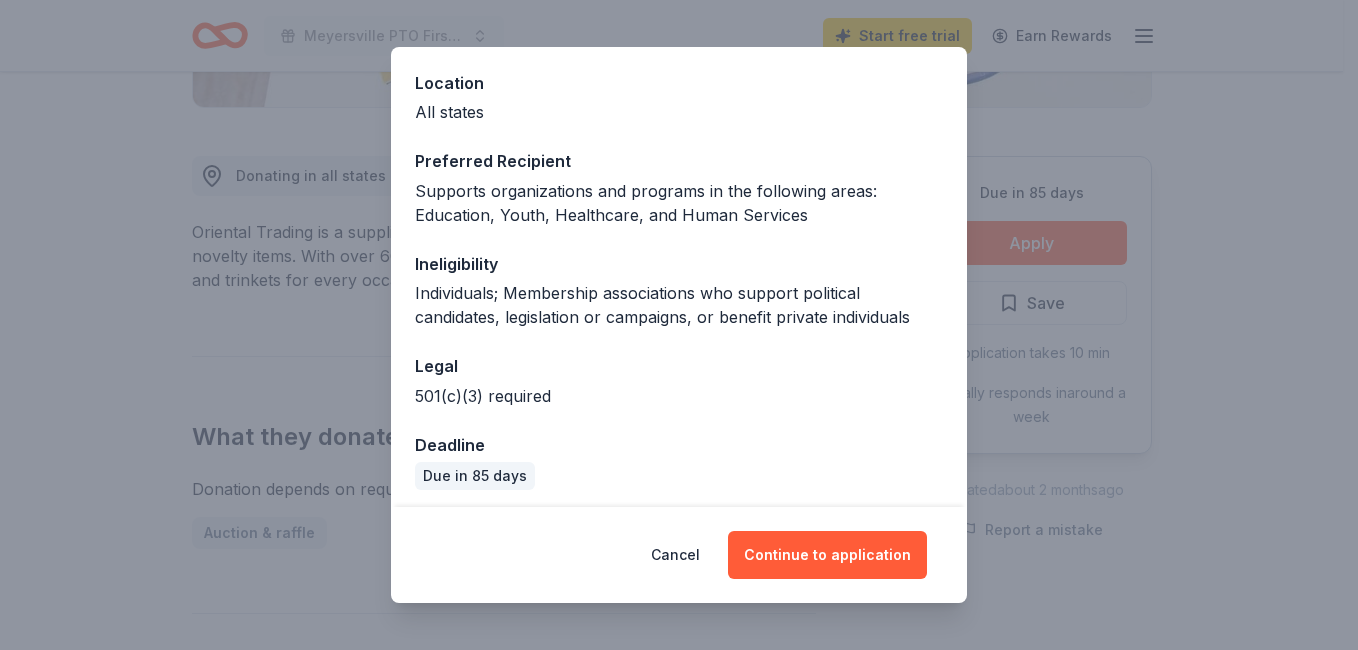 scroll, scrollTop: 225, scrollLeft: 0, axis: vertical 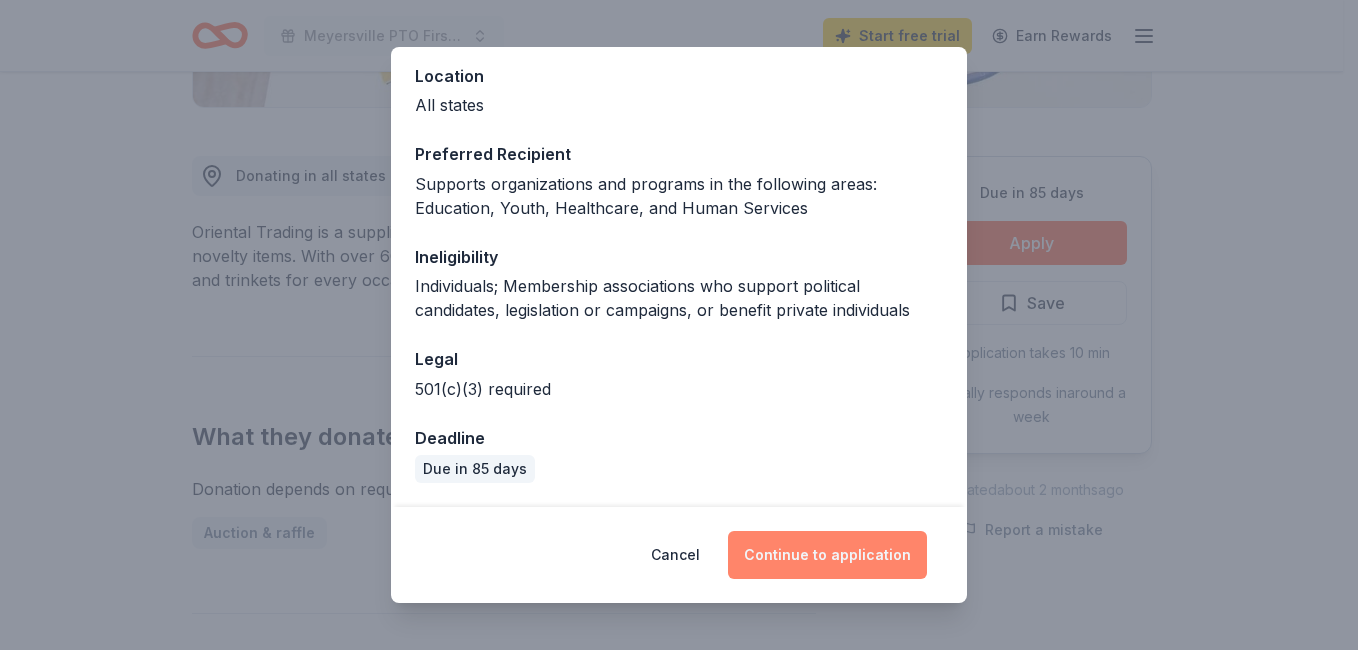 click on "Continue to application" at bounding box center [827, 555] 